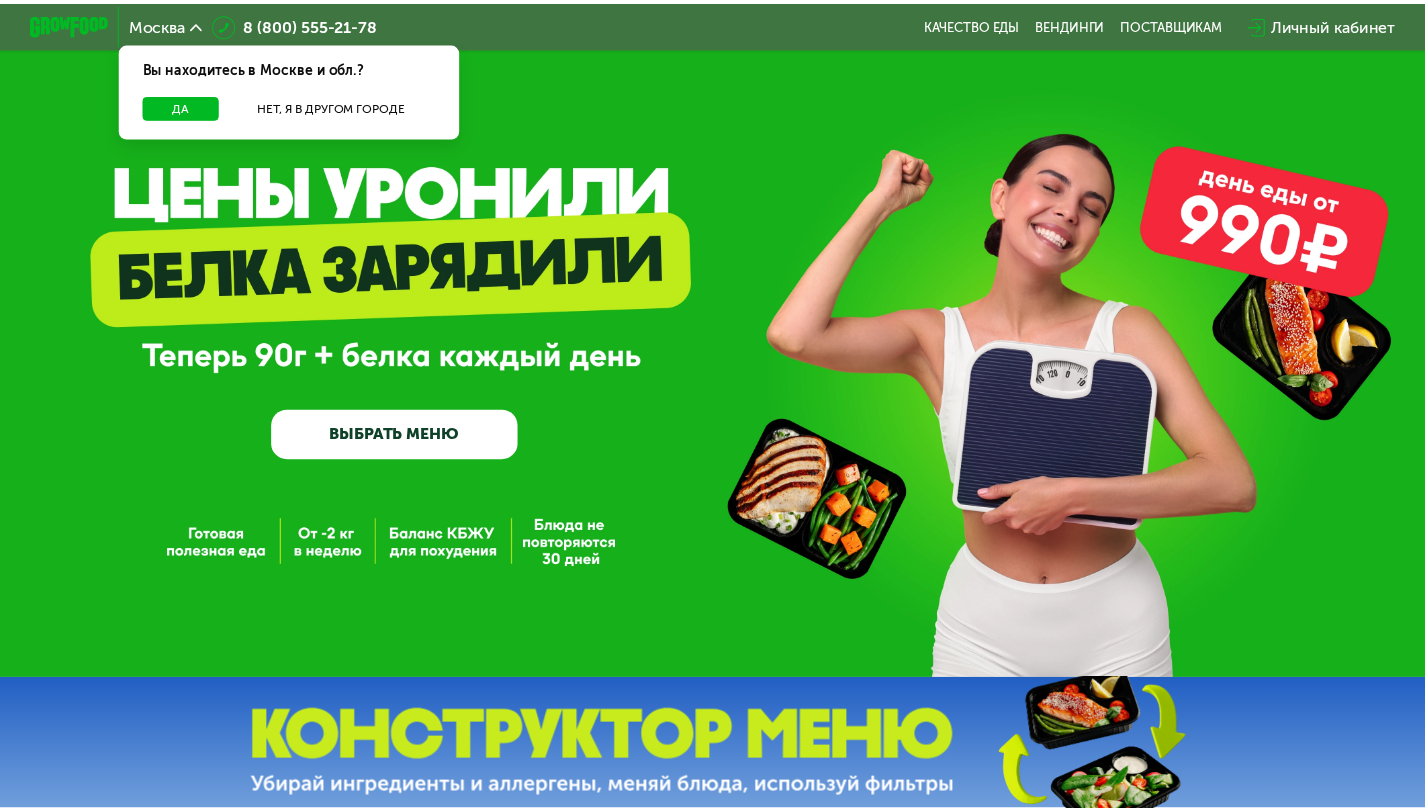 scroll, scrollTop: 0, scrollLeft: 0, axis: both 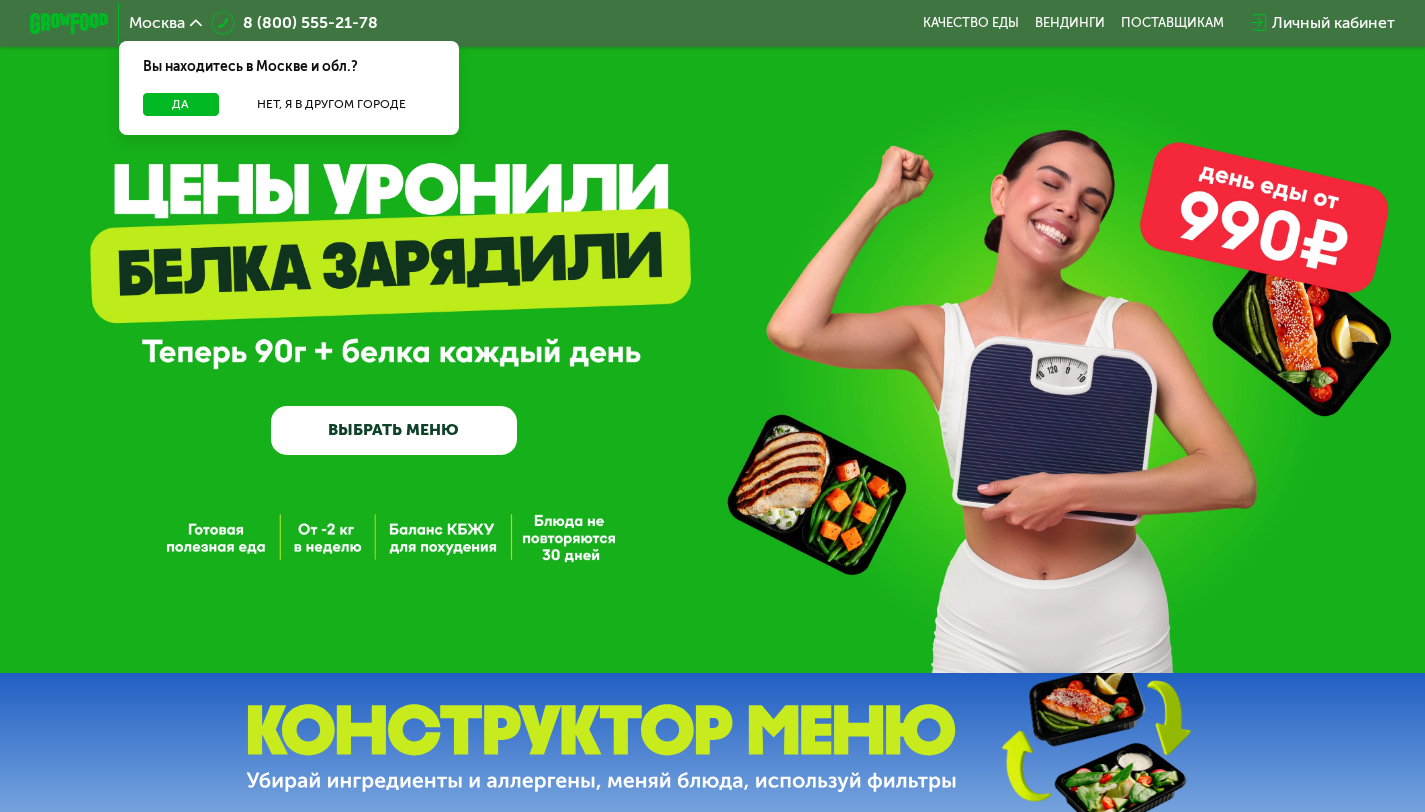 click on "Да  Нет, я в другом городе" at bounding box center (289, 114) 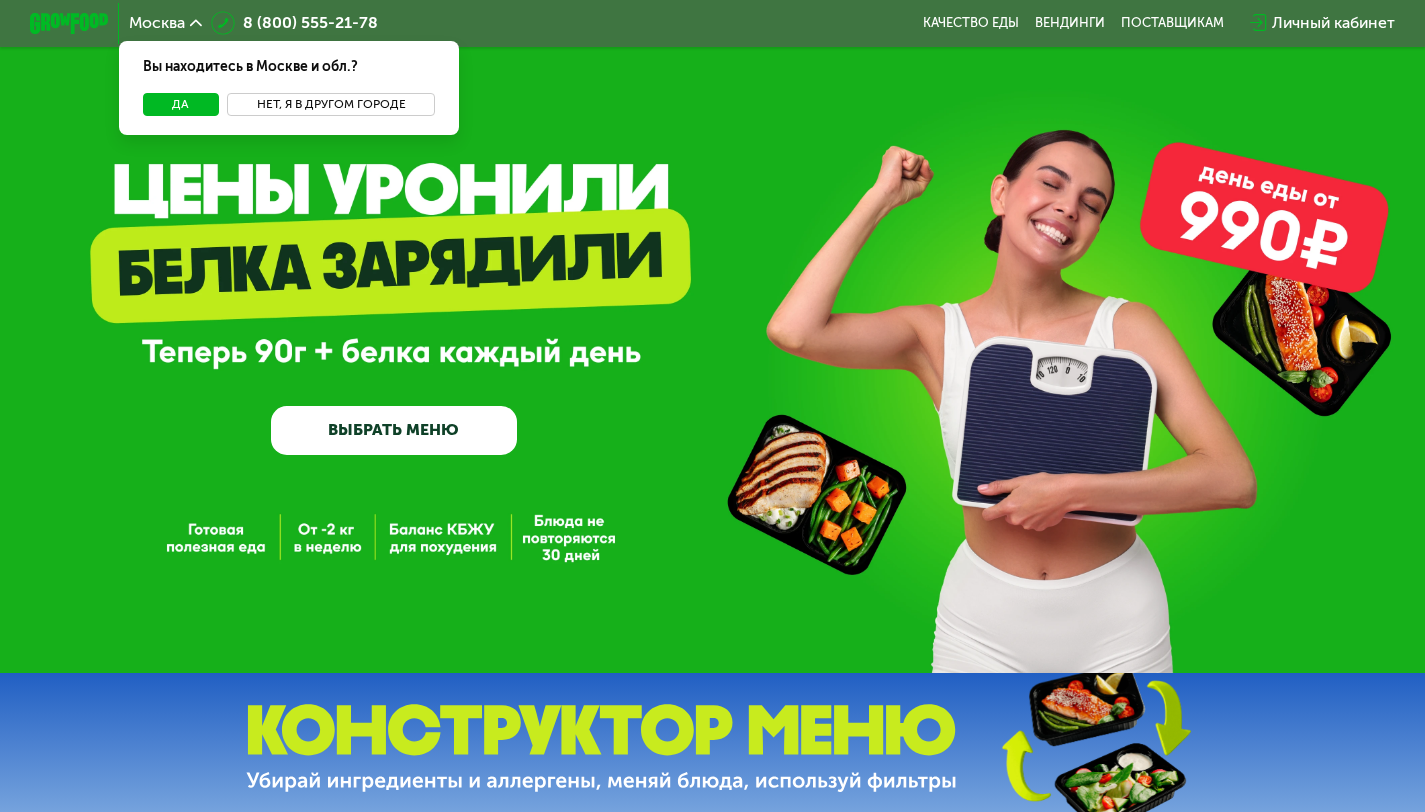 click on "Нет, я в другом городе" at bounding box center (331, 105) 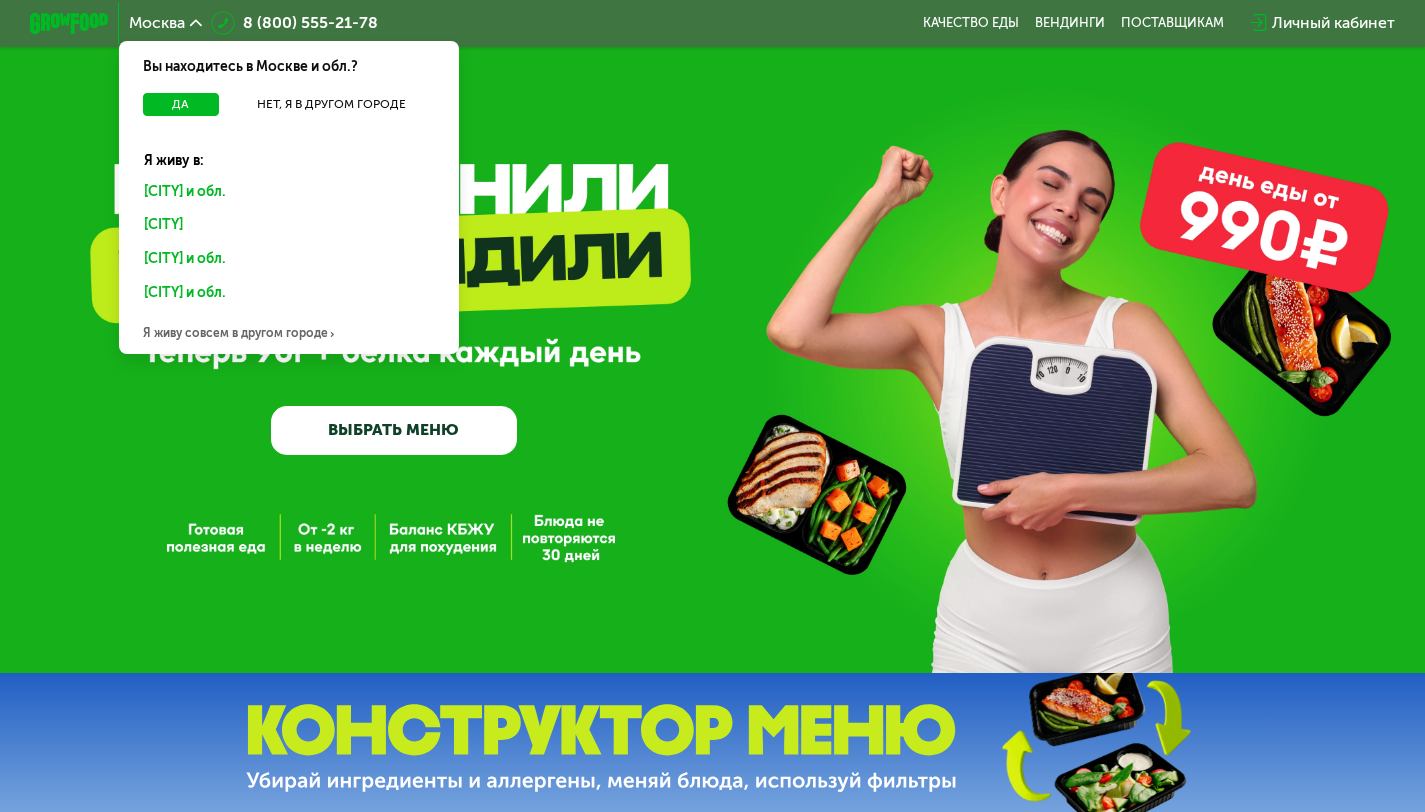 click on "[CITY] и обл." 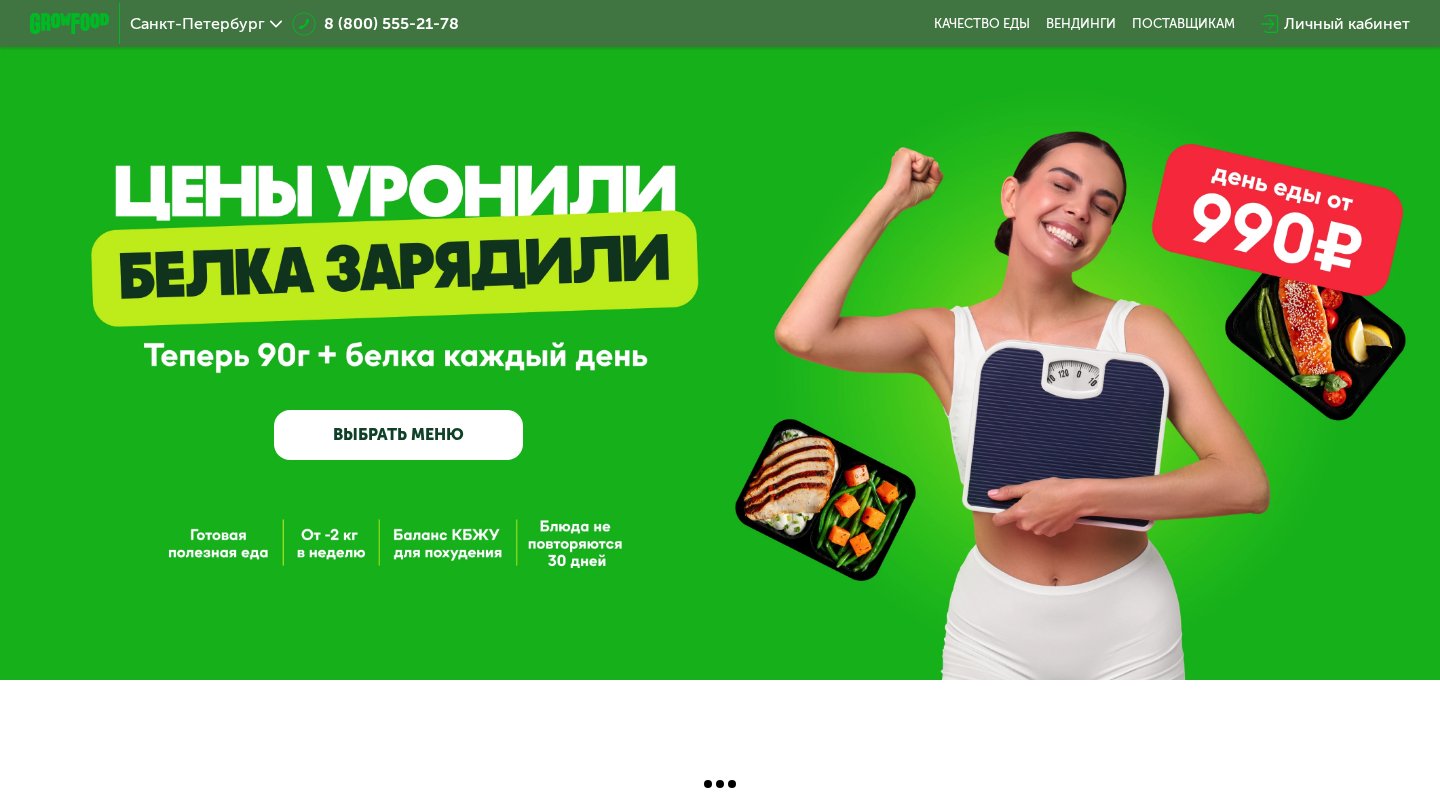 scroll, scrollTop: 0, scrollLeft: 0, axis: both 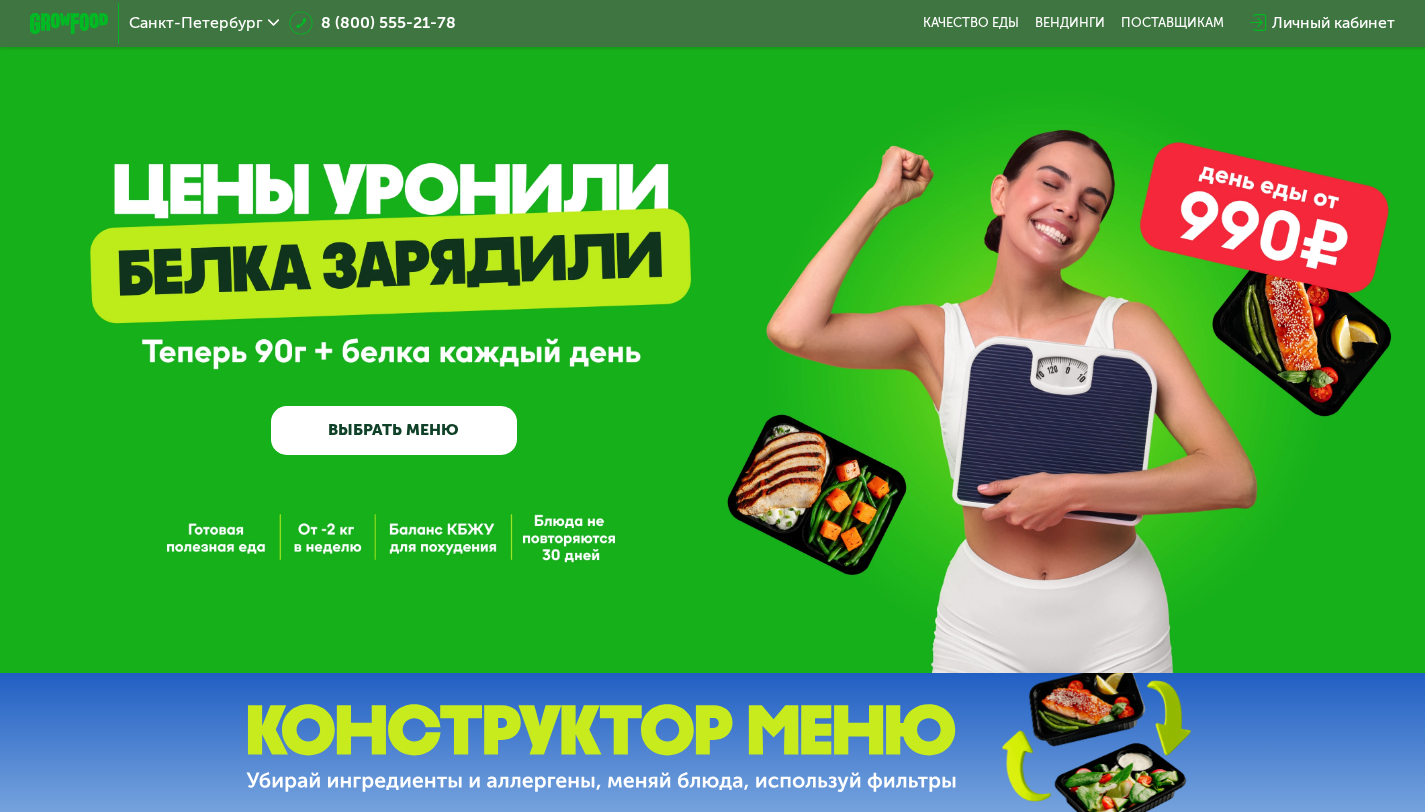 click on "ВЫБРАТЬ МЕНЮ" at bounding box center [394, 430] 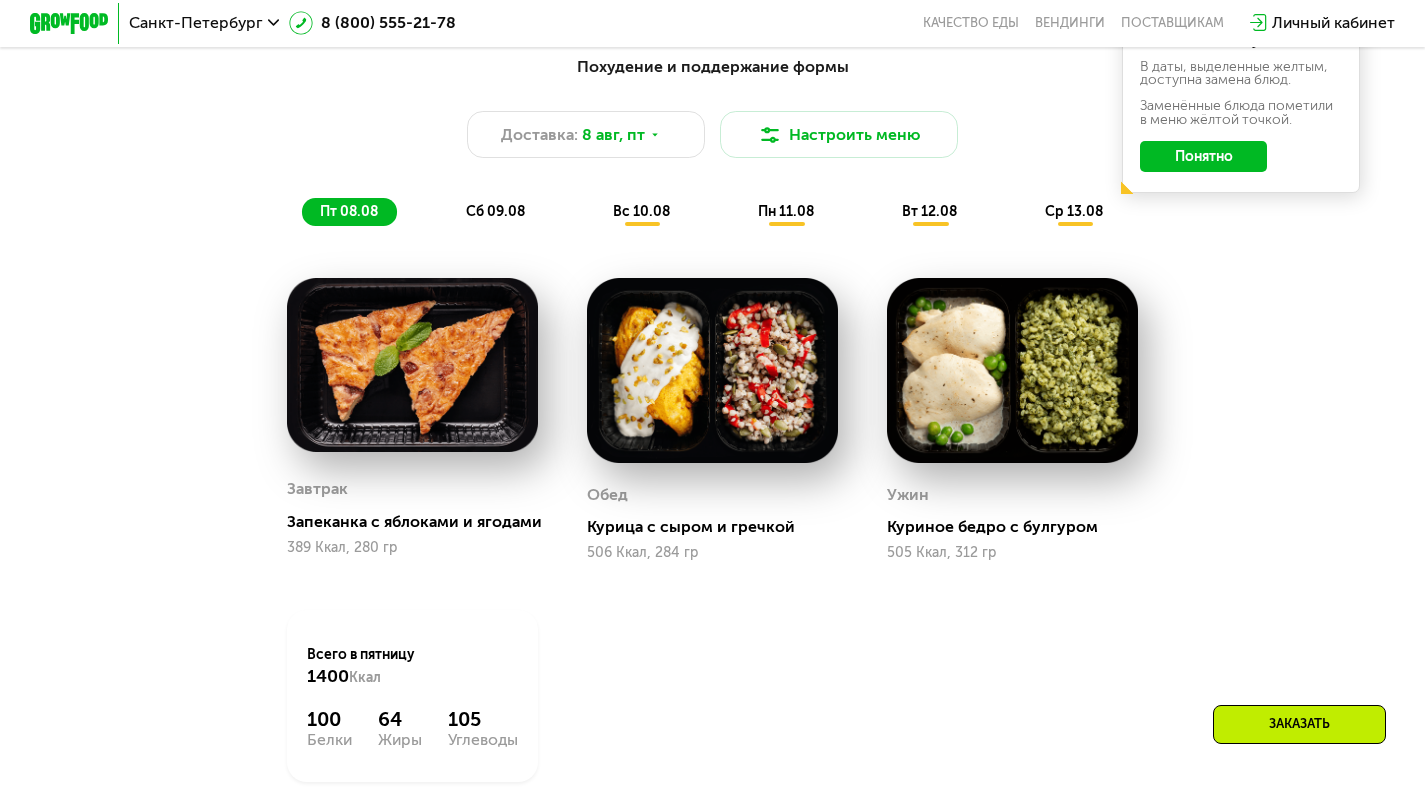 scroll, scrollTop: 1055, scrollLeft: 0, axis: vertical 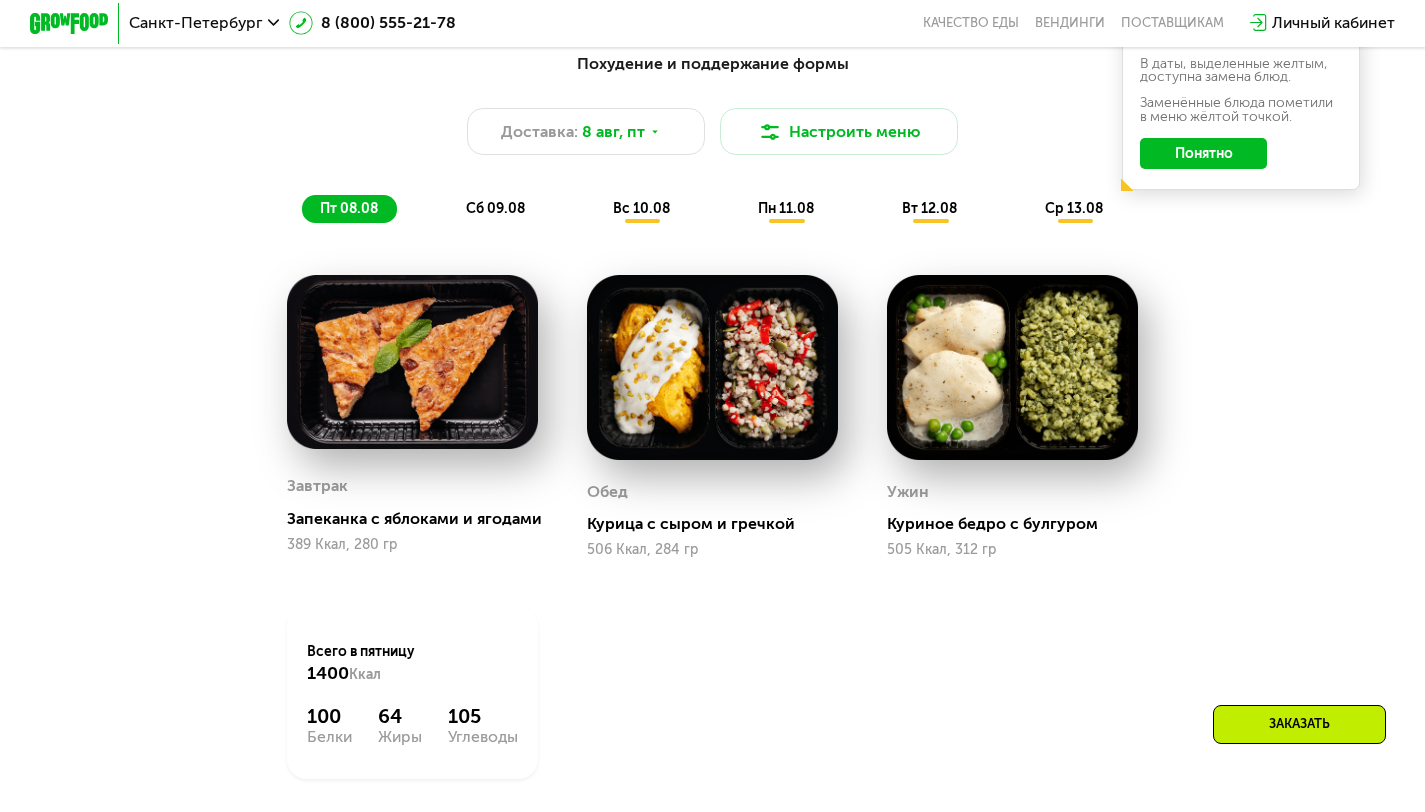 click on "сб 09.08" at bounding box center (495, 208) 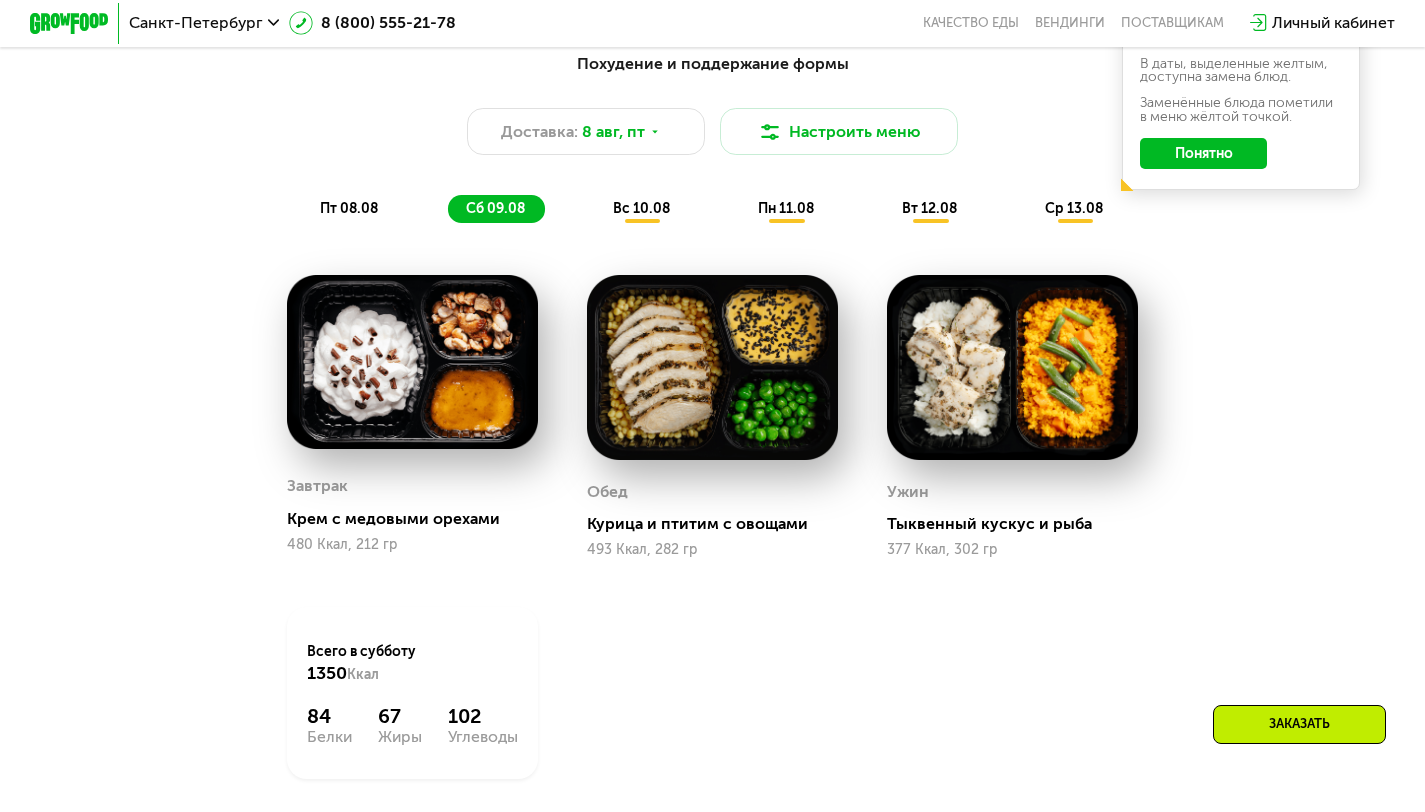 click on "вс 10.08" at bounding box center (641, 208) 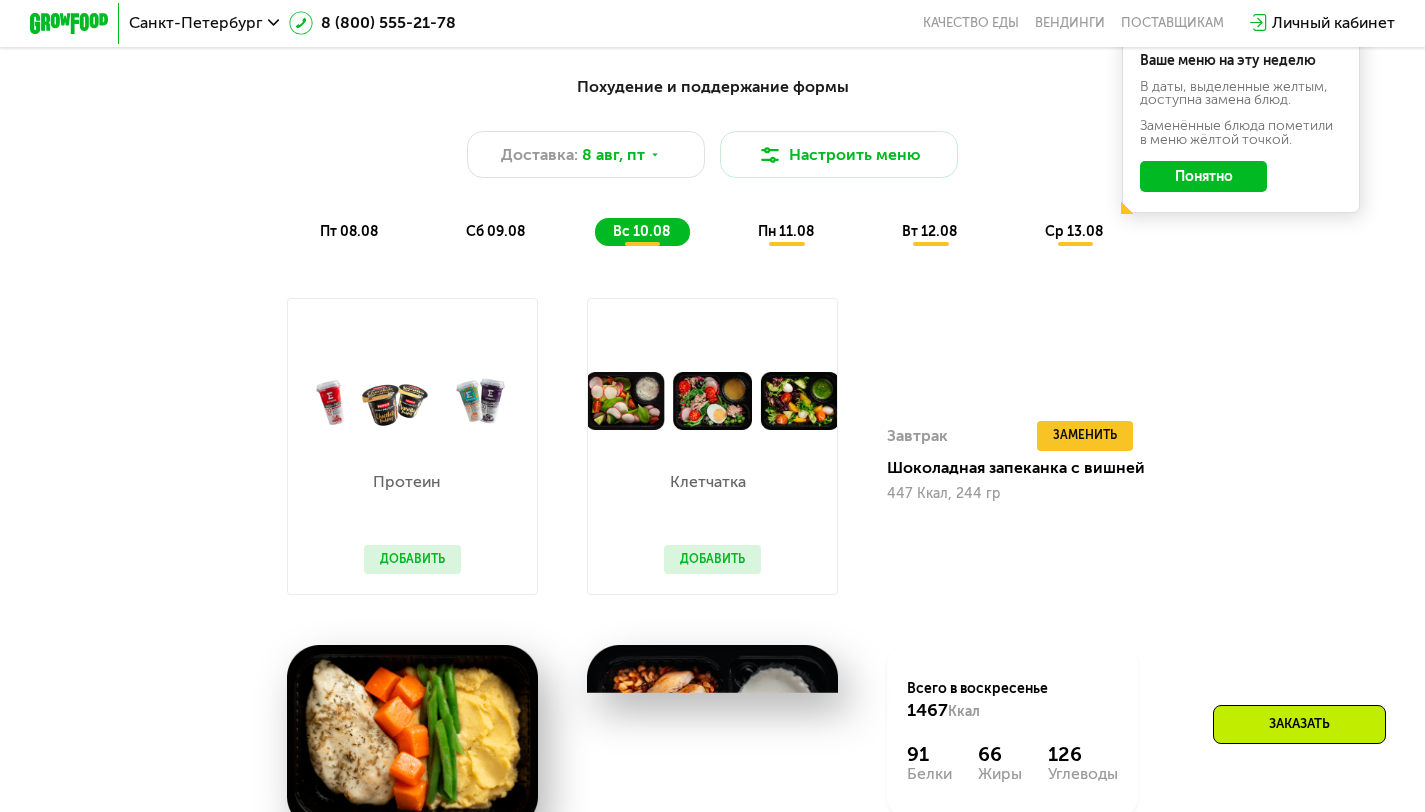 scroll, scrollTop: 1027, scrollLeft: 0, axis: vertical 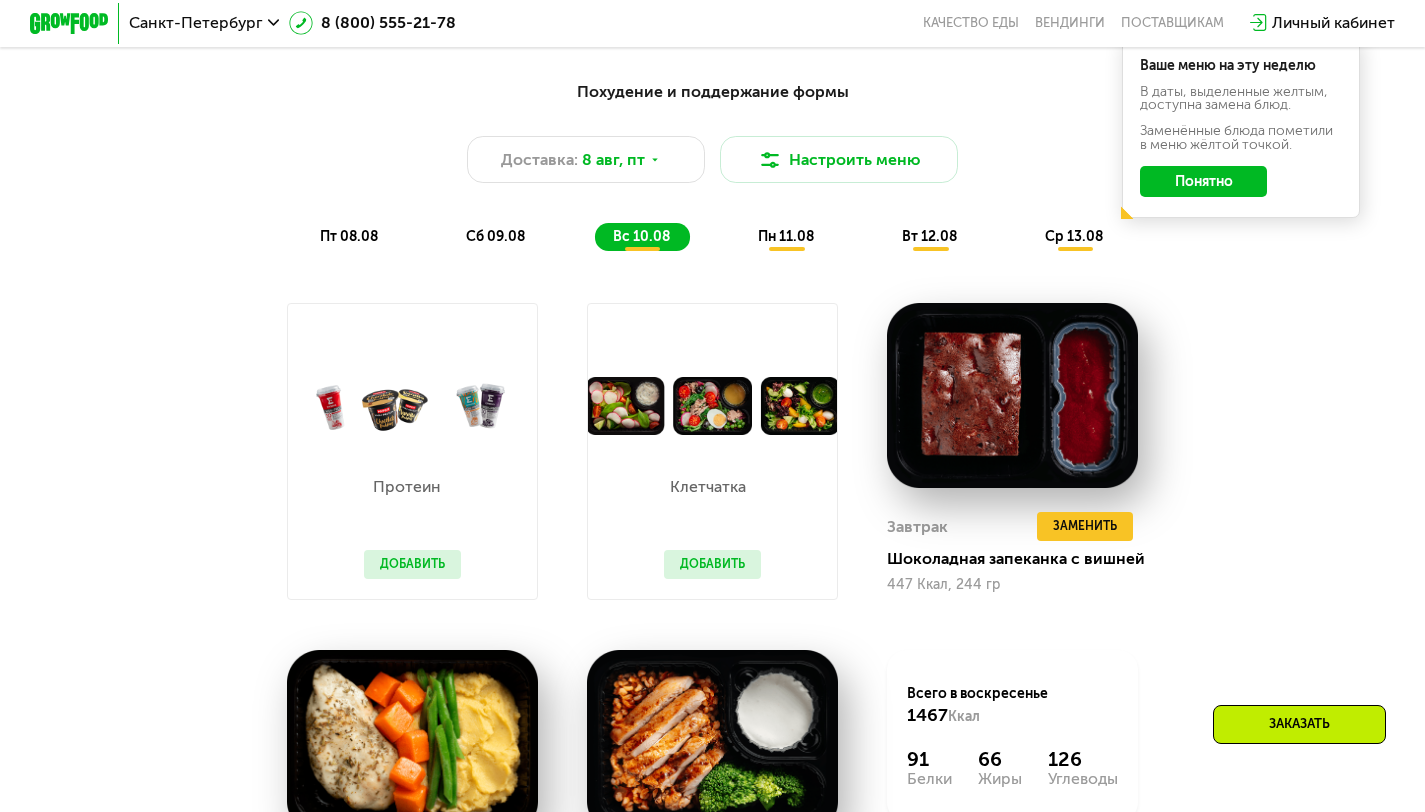 click on "пн 11.08" 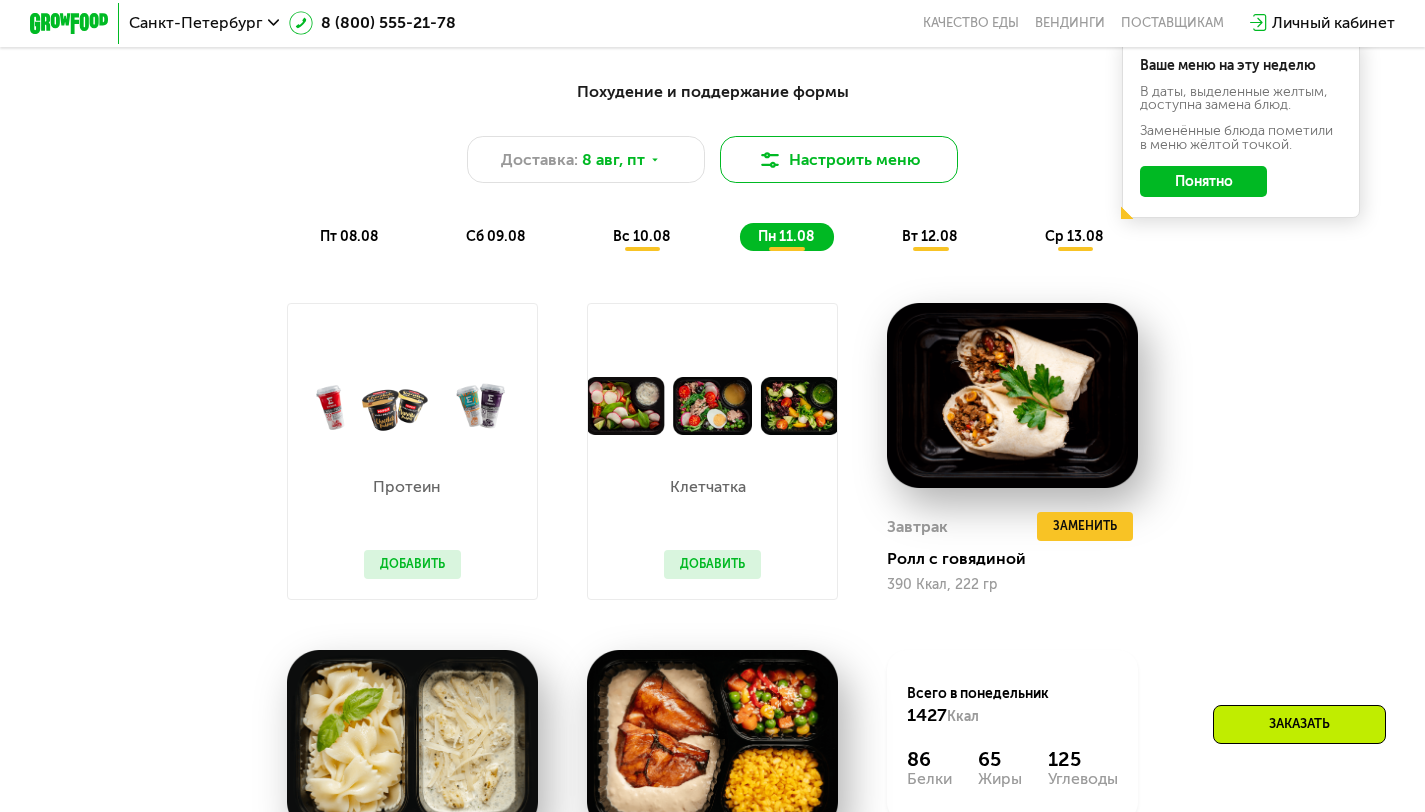 click on "Настроить меню" at bounding box center [839, 160] 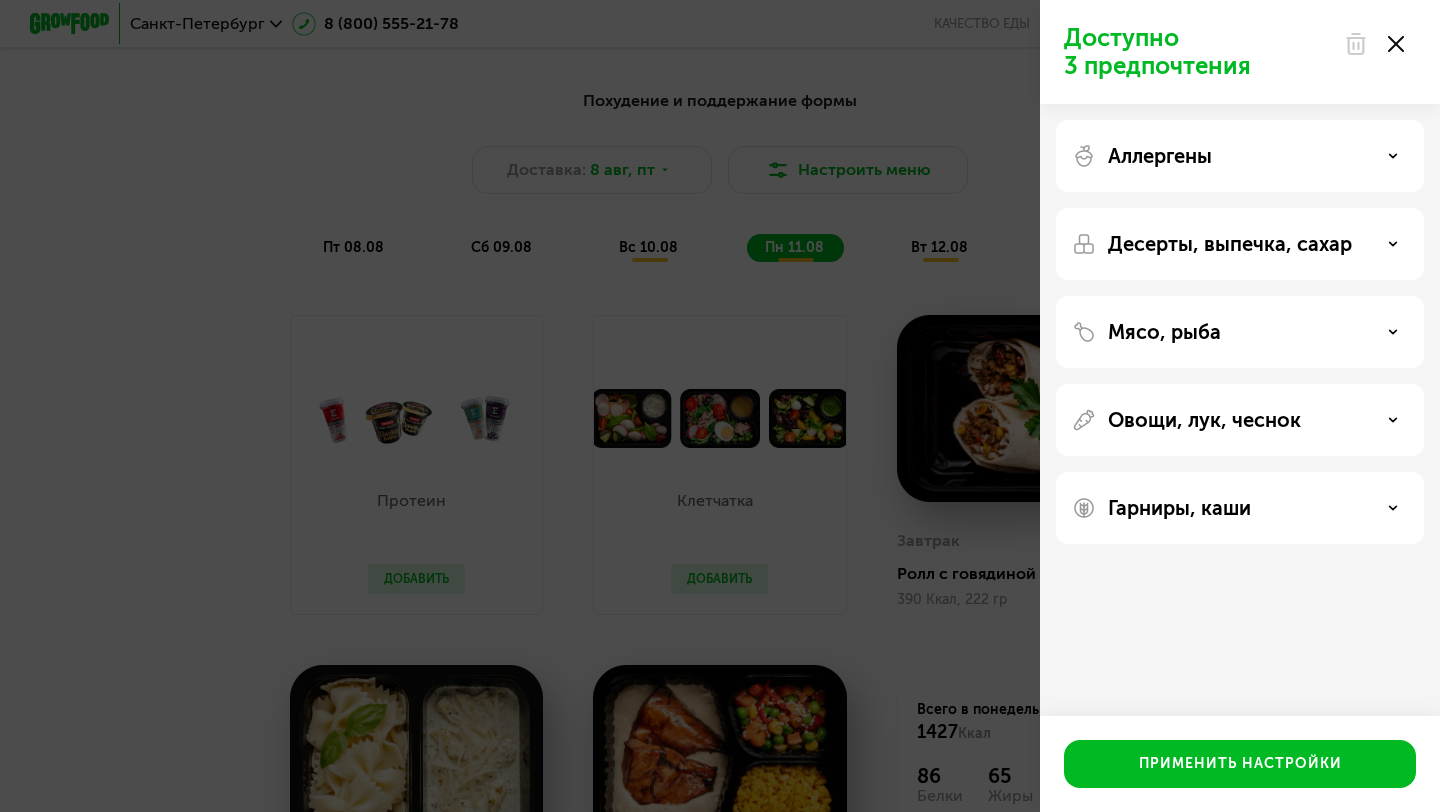 click 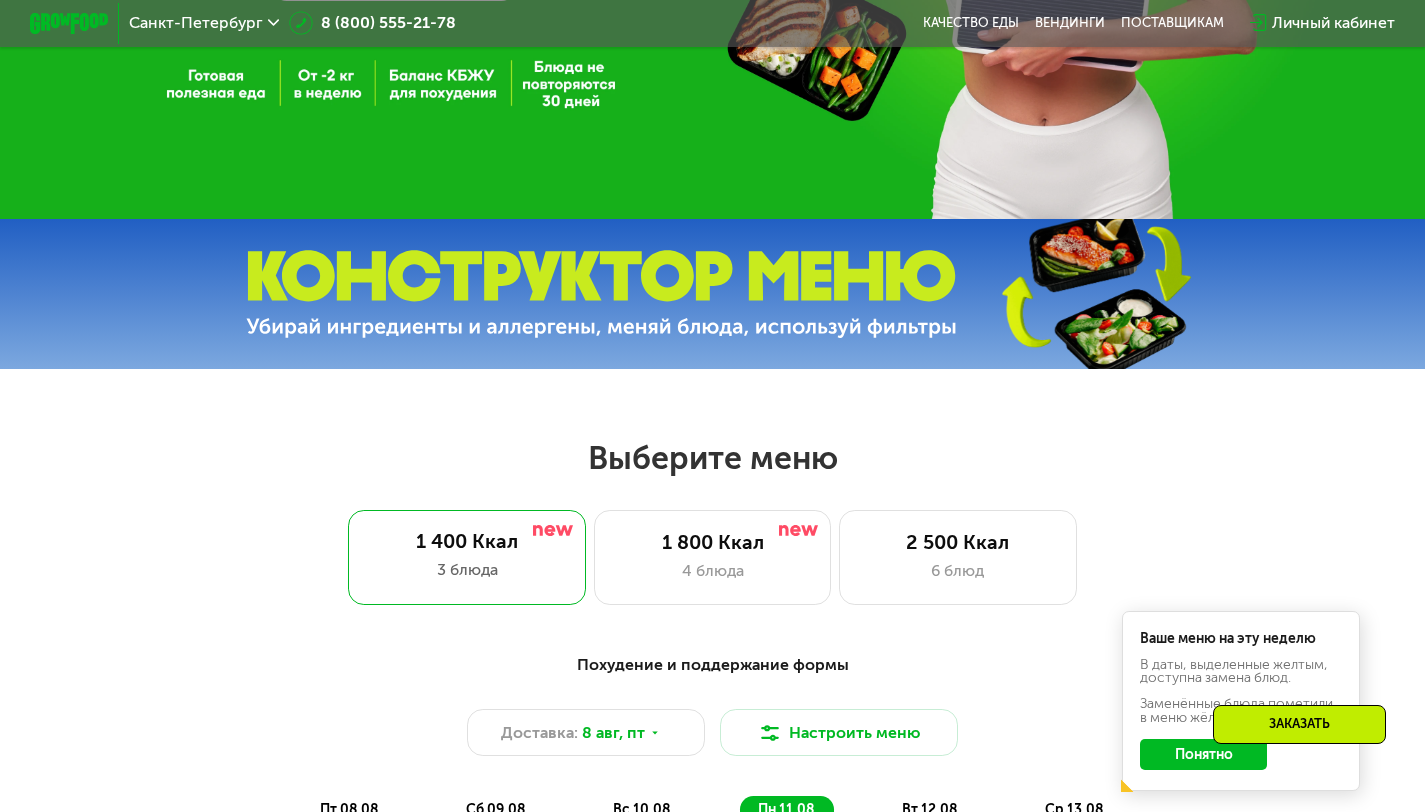 scroll, scrollTop: 459, scrollLeft: 0, axis: vertical 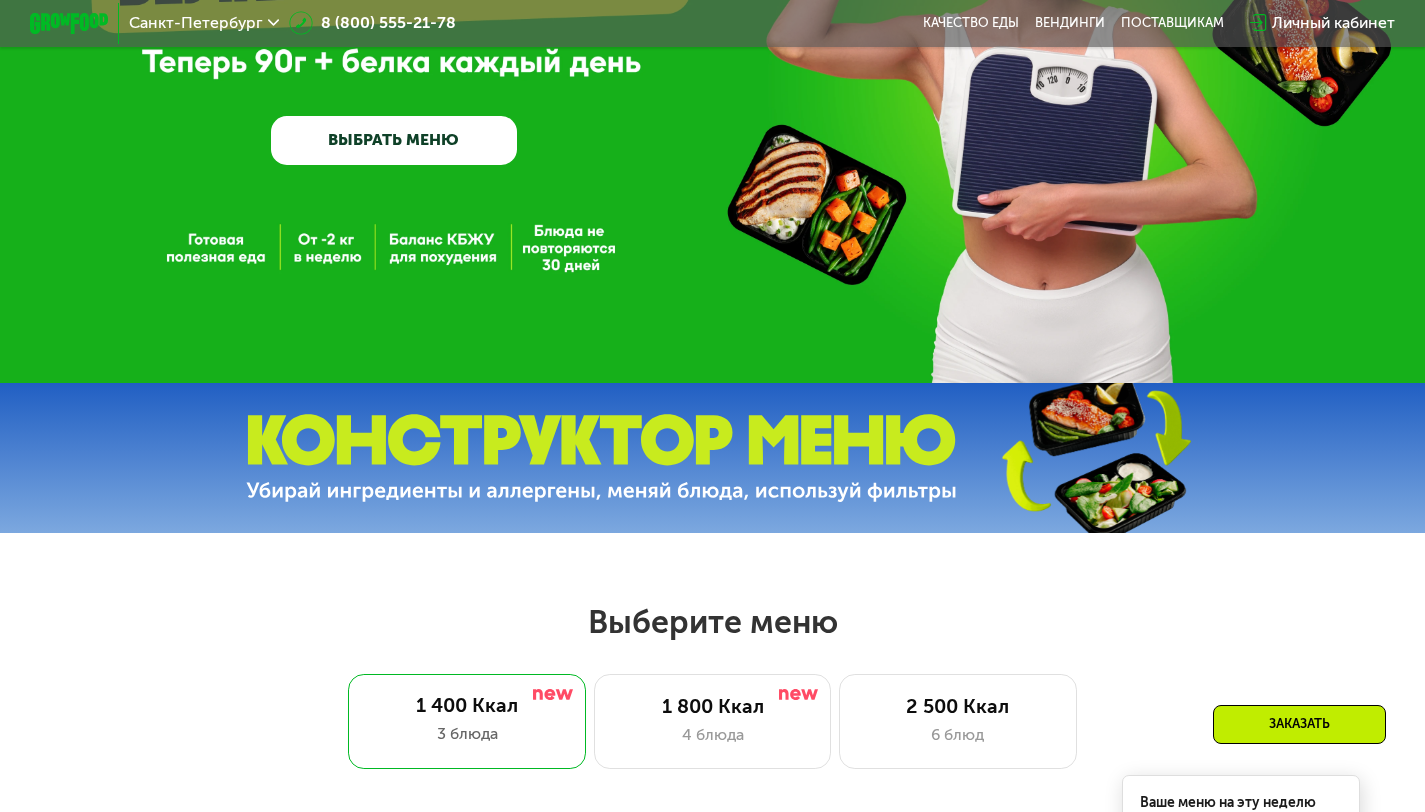 click at bounding box center [601, 458] 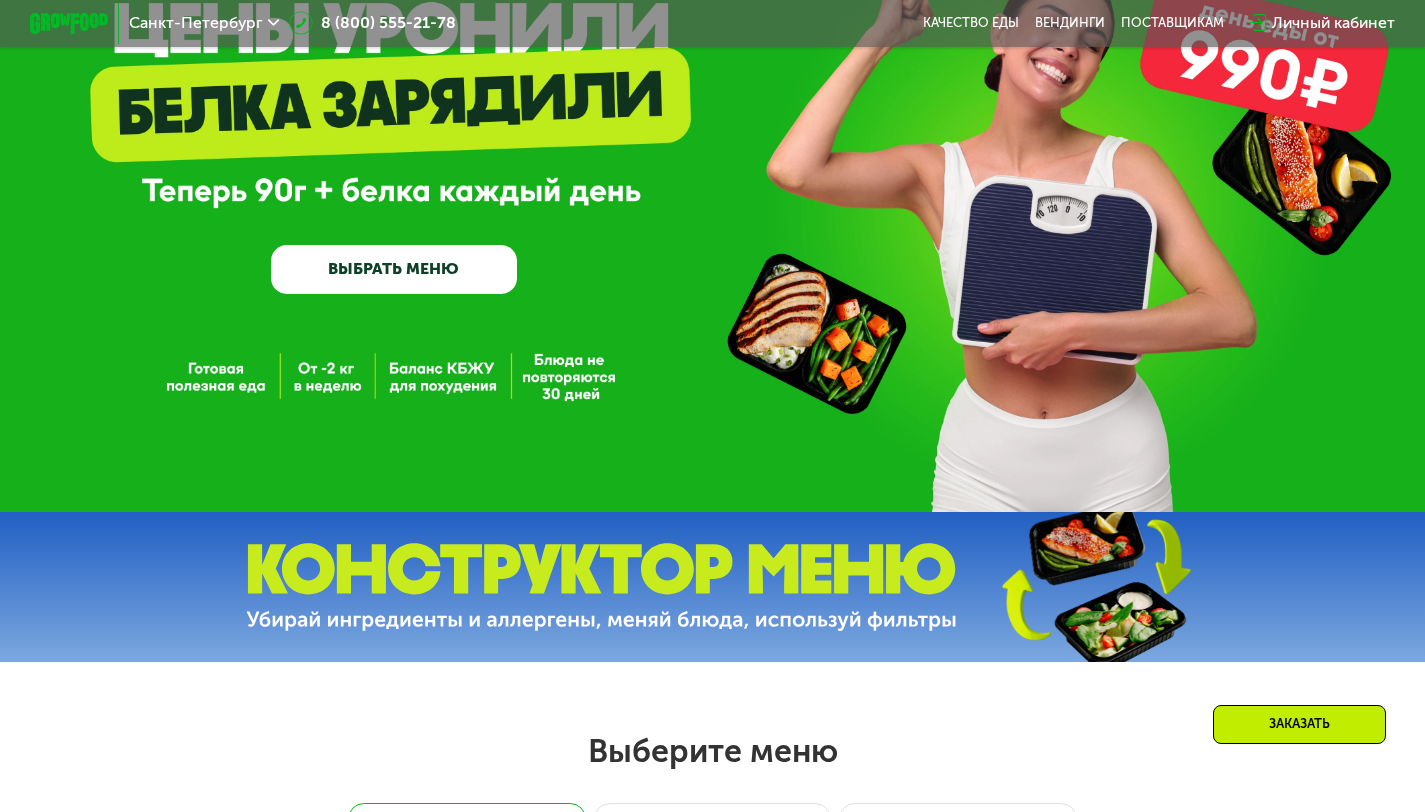 click on "ВЫБРАТЬ МЕНЮ" at bounding box center [394, 269] 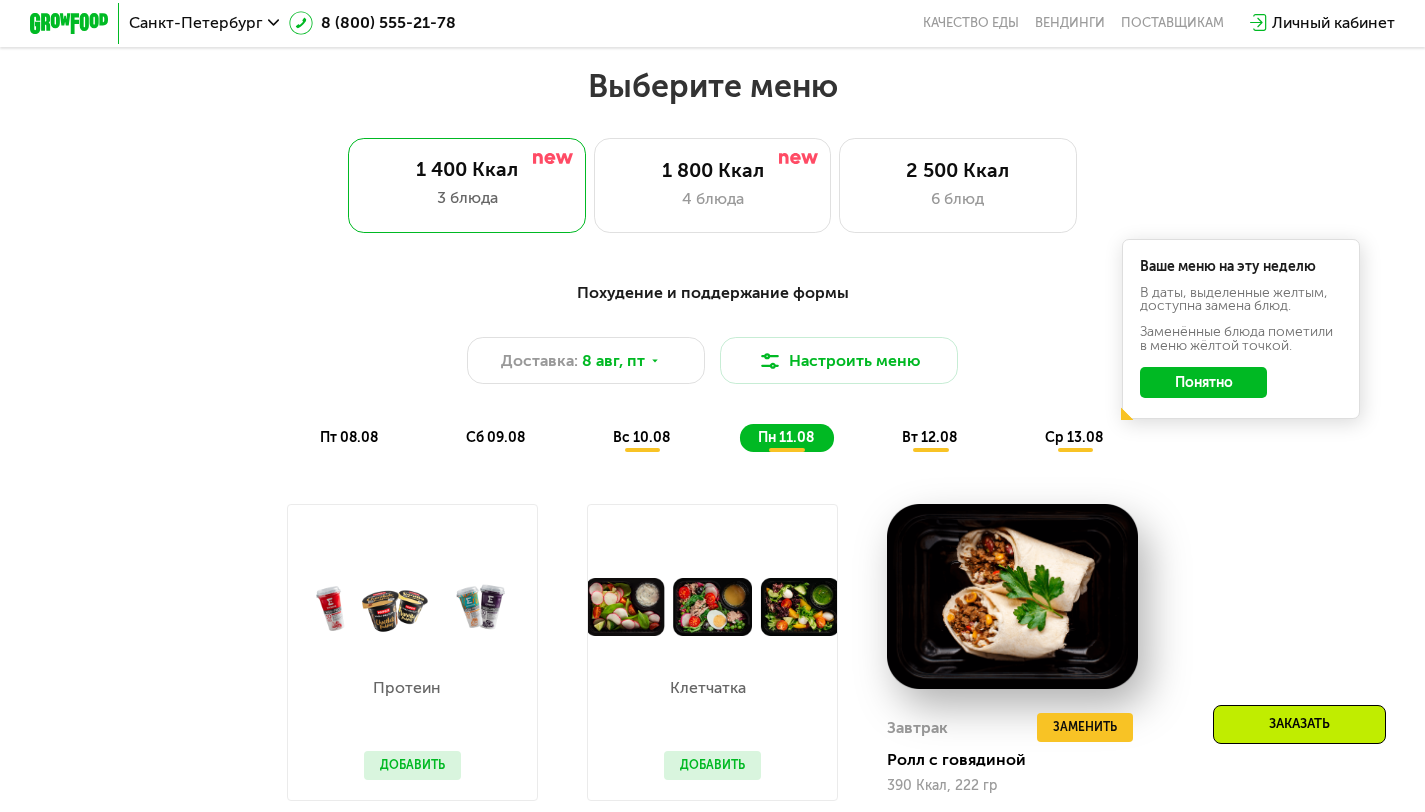 scroll, scrollTop: 853, scrollLeft: 0, axis: vertical 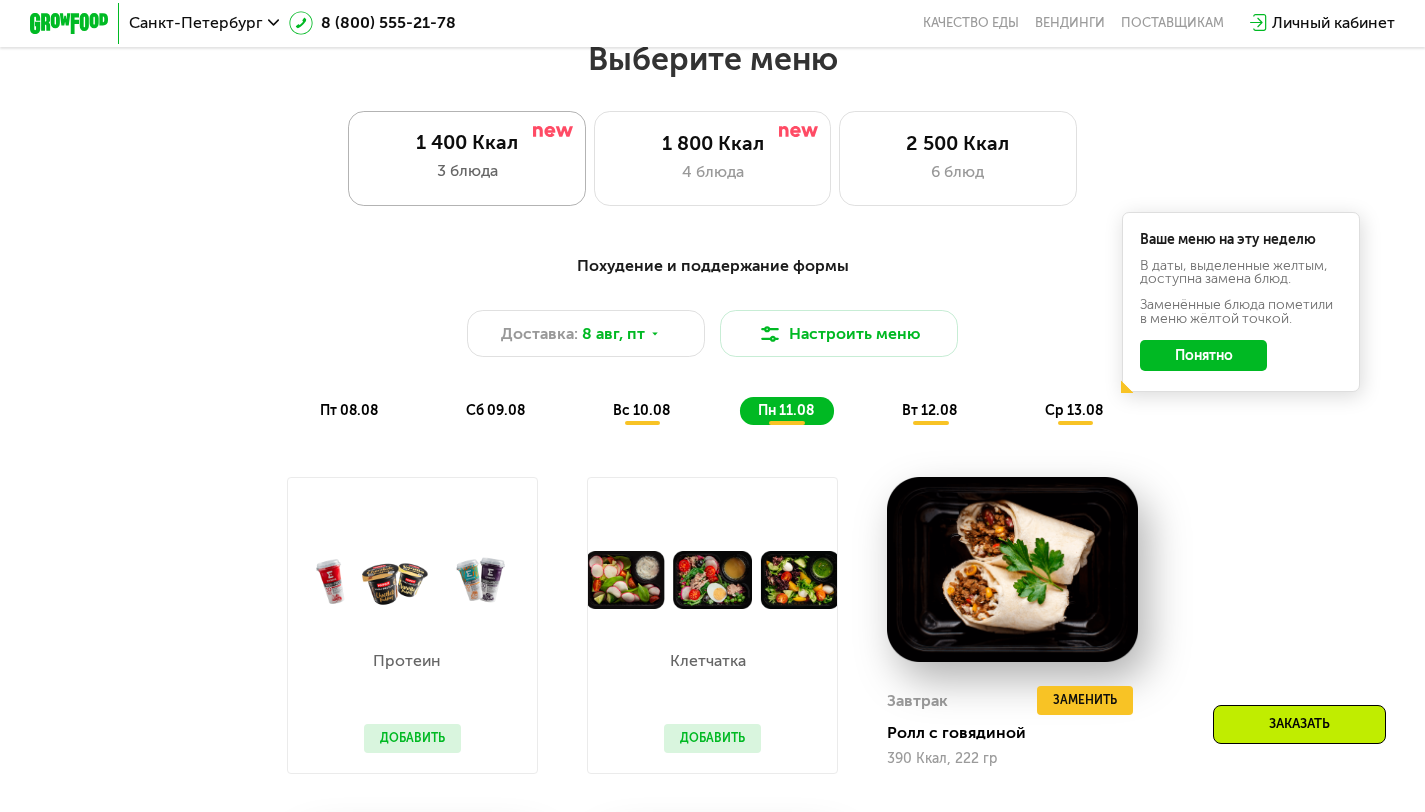 click on "3 блюда" at bounding box center [467, 171] 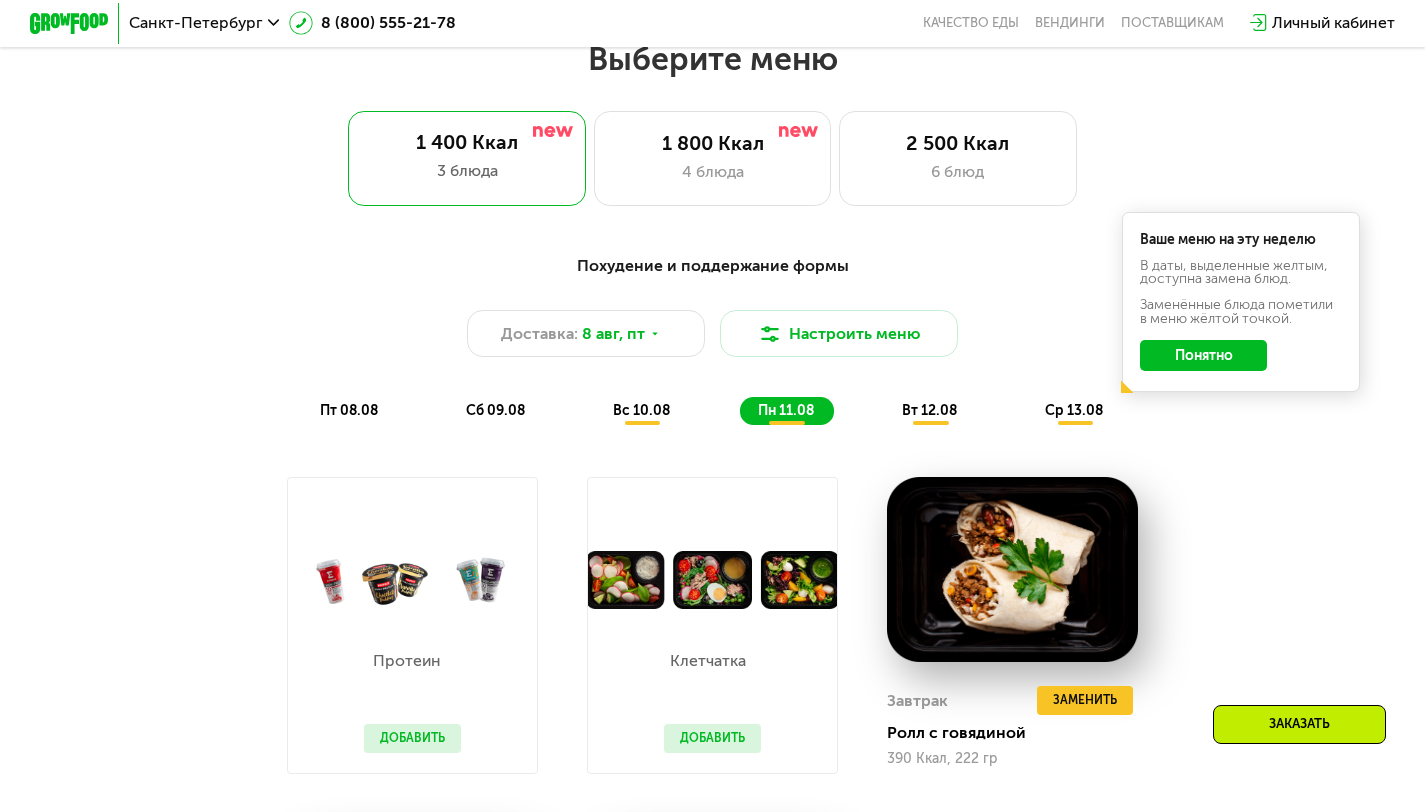 click on "Понятно" 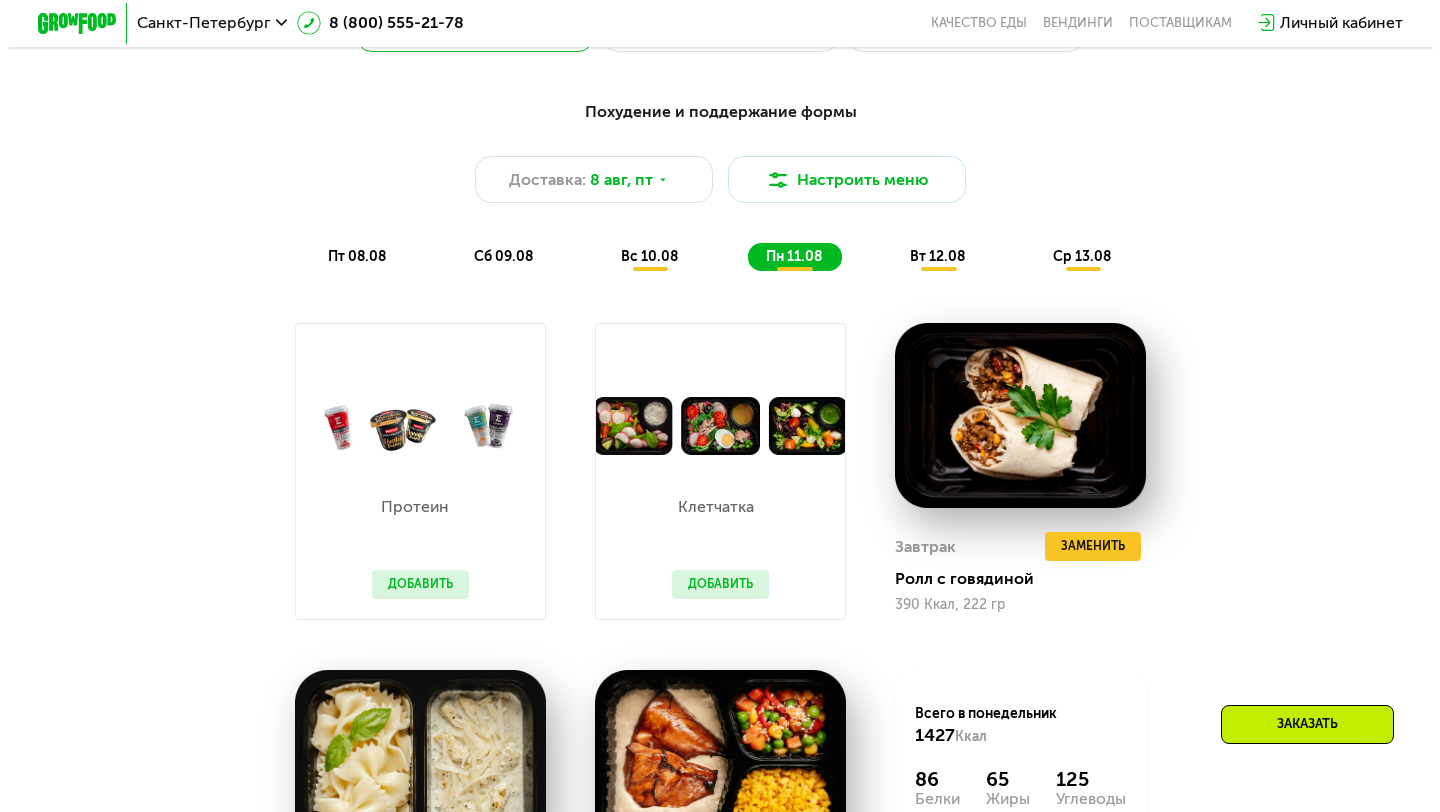 scroll, scrollTop: 1009, scrollLeft: 0, axis: vertical 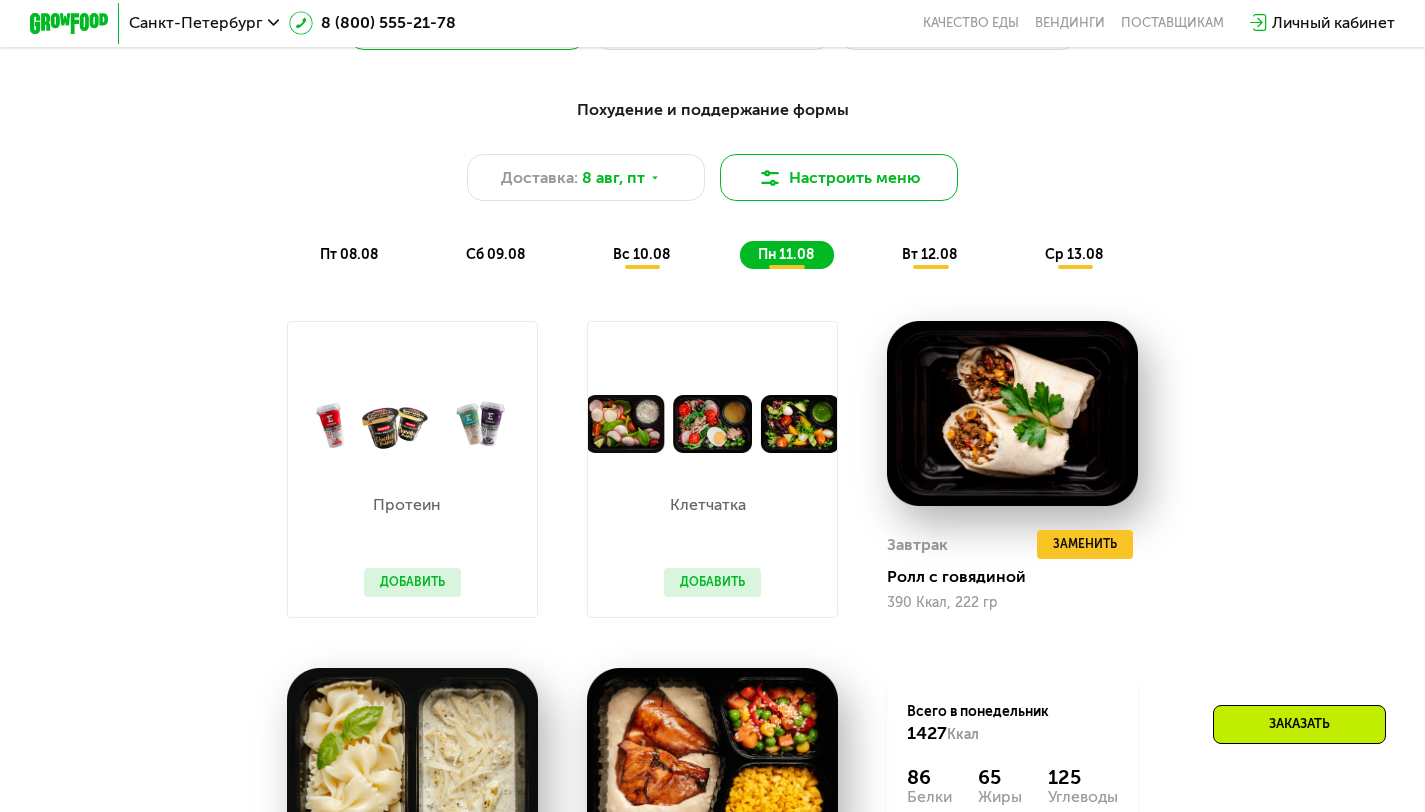 click on "Настроить меню" at bounding box center (839, 178) 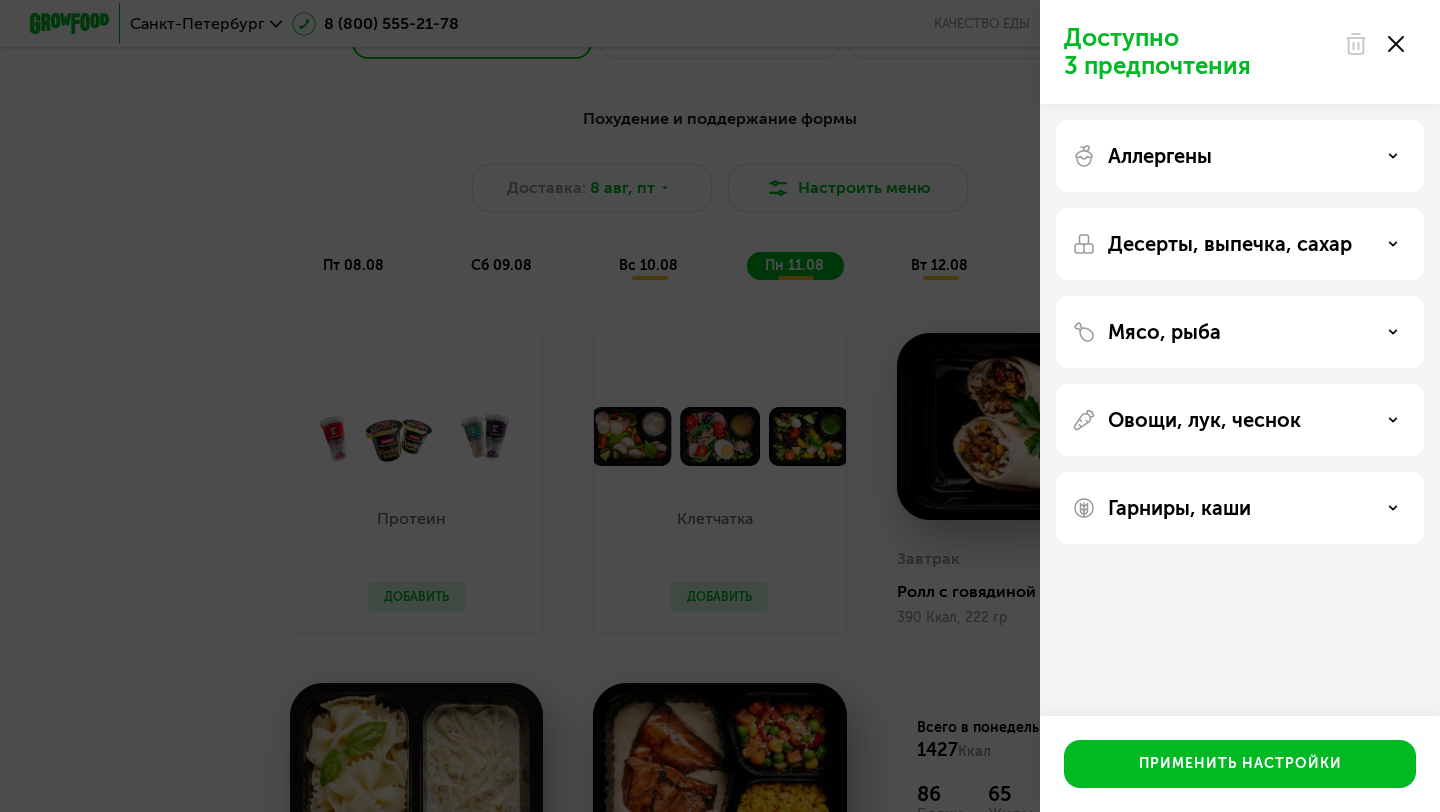 click on "Аллергены" at bounding box center (1160, 156) 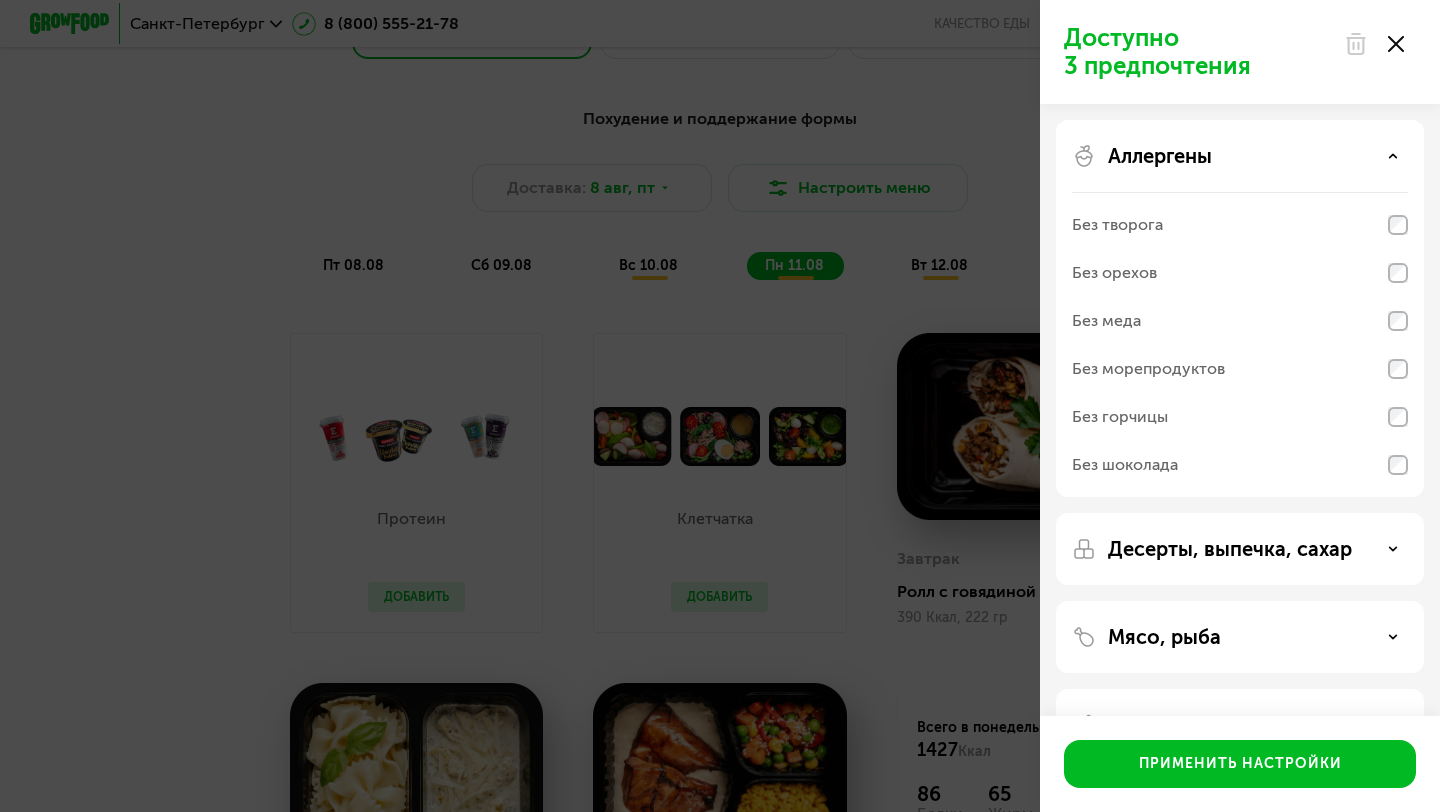 click 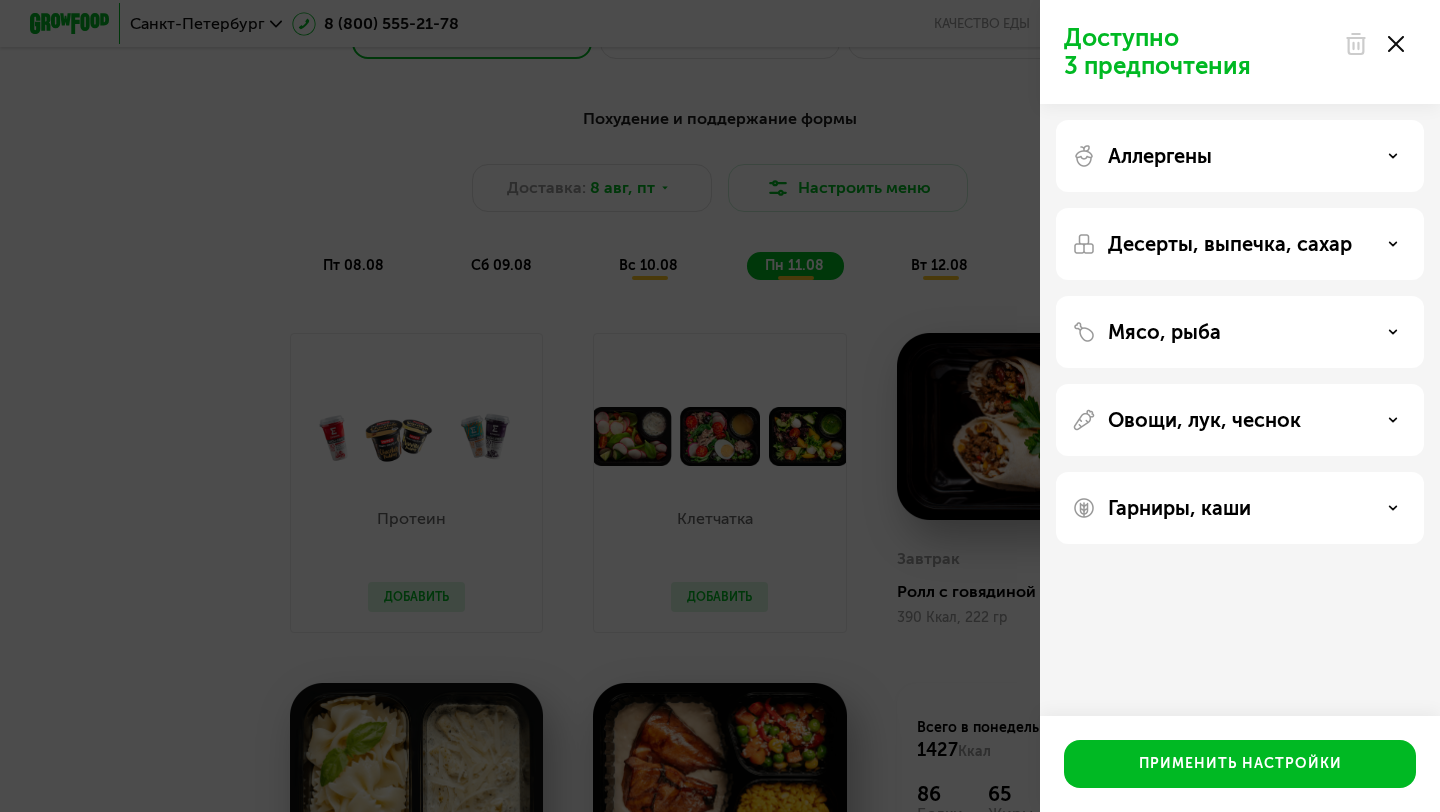 click on "Десерты, выпечка, сахар" at bounding box center (1230, 244) 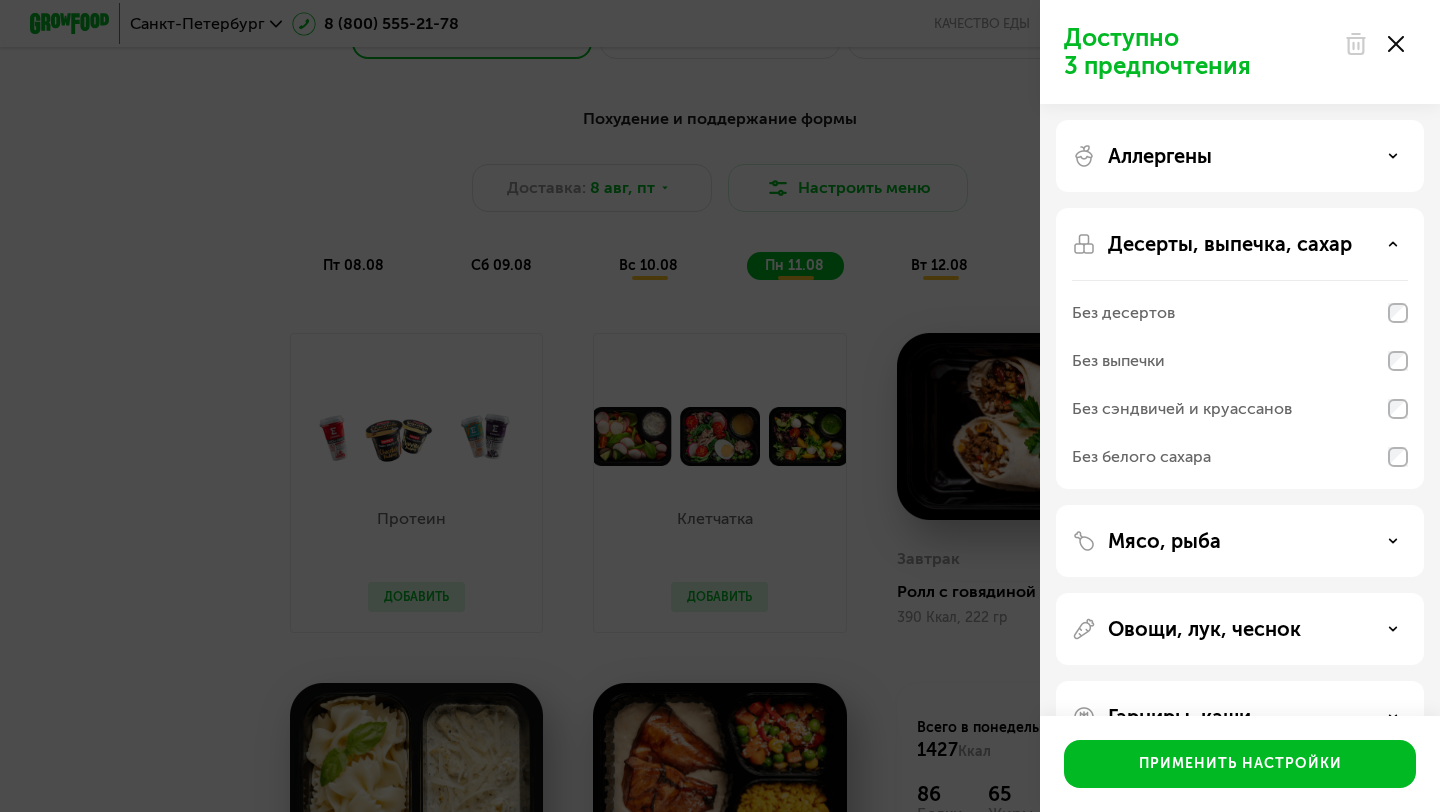 click on "Десерты, выпечка, сахар" at bounding box center (1240, 244) 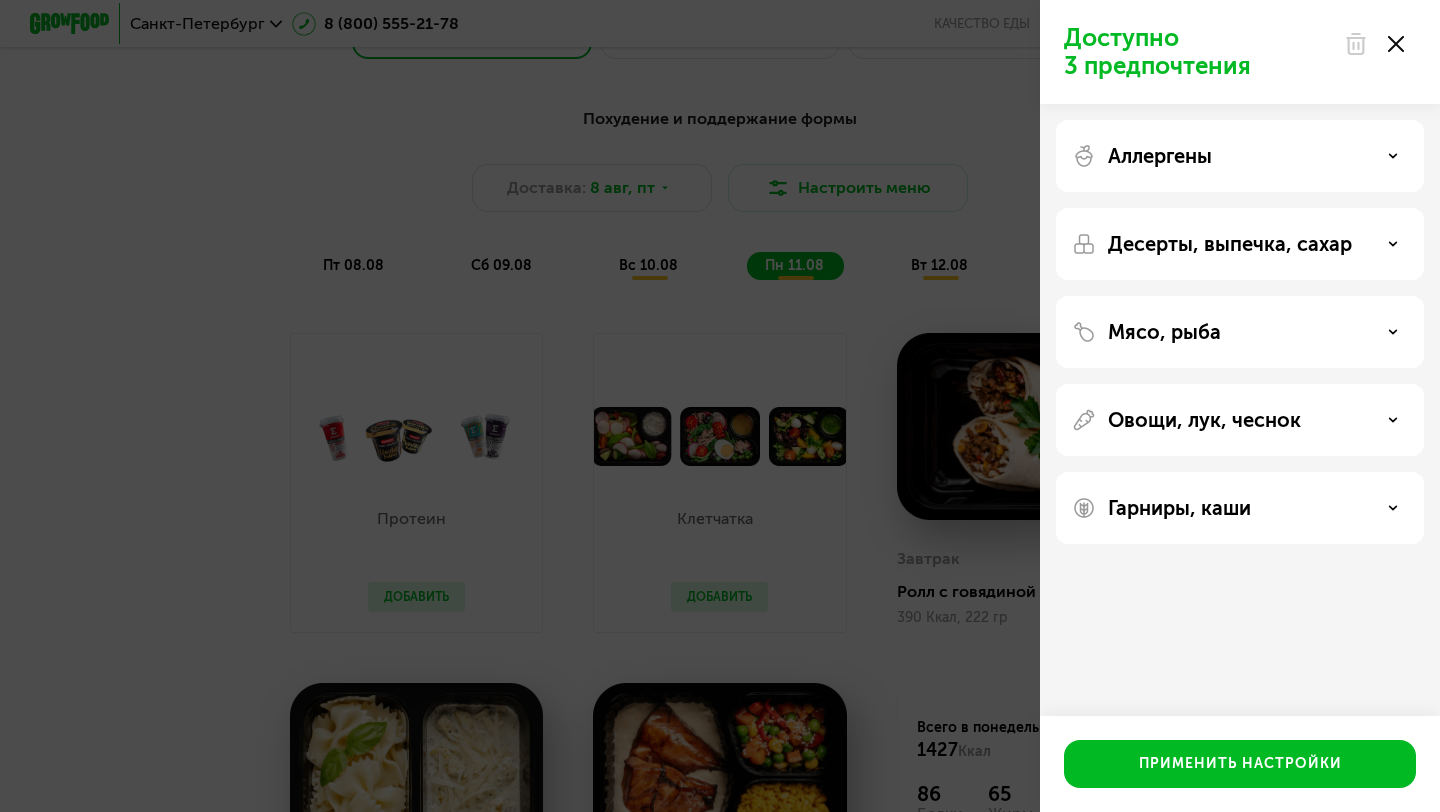 click on "Мясо, рыба" 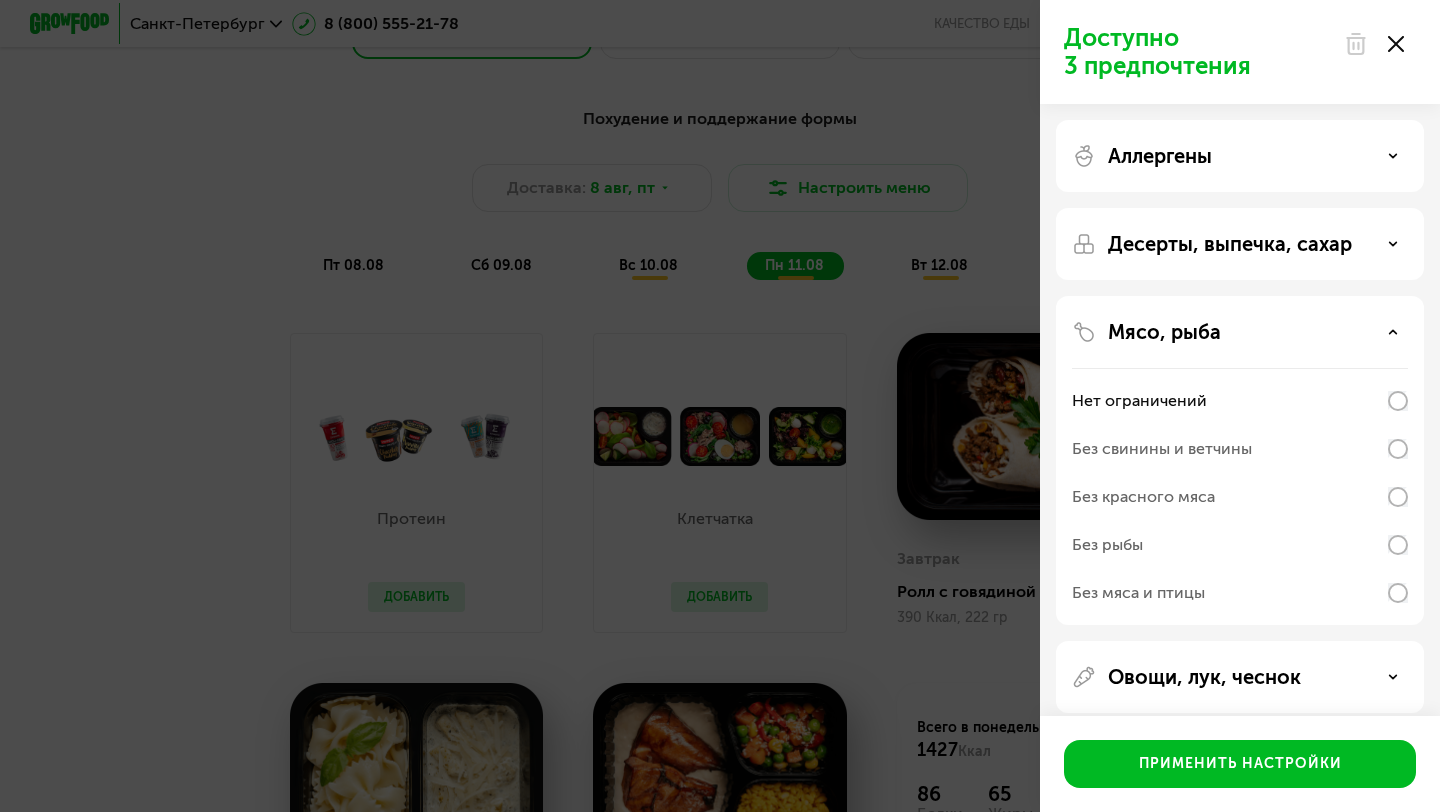 click on "Мясо, рыба" at bounding box center (1164, 332) 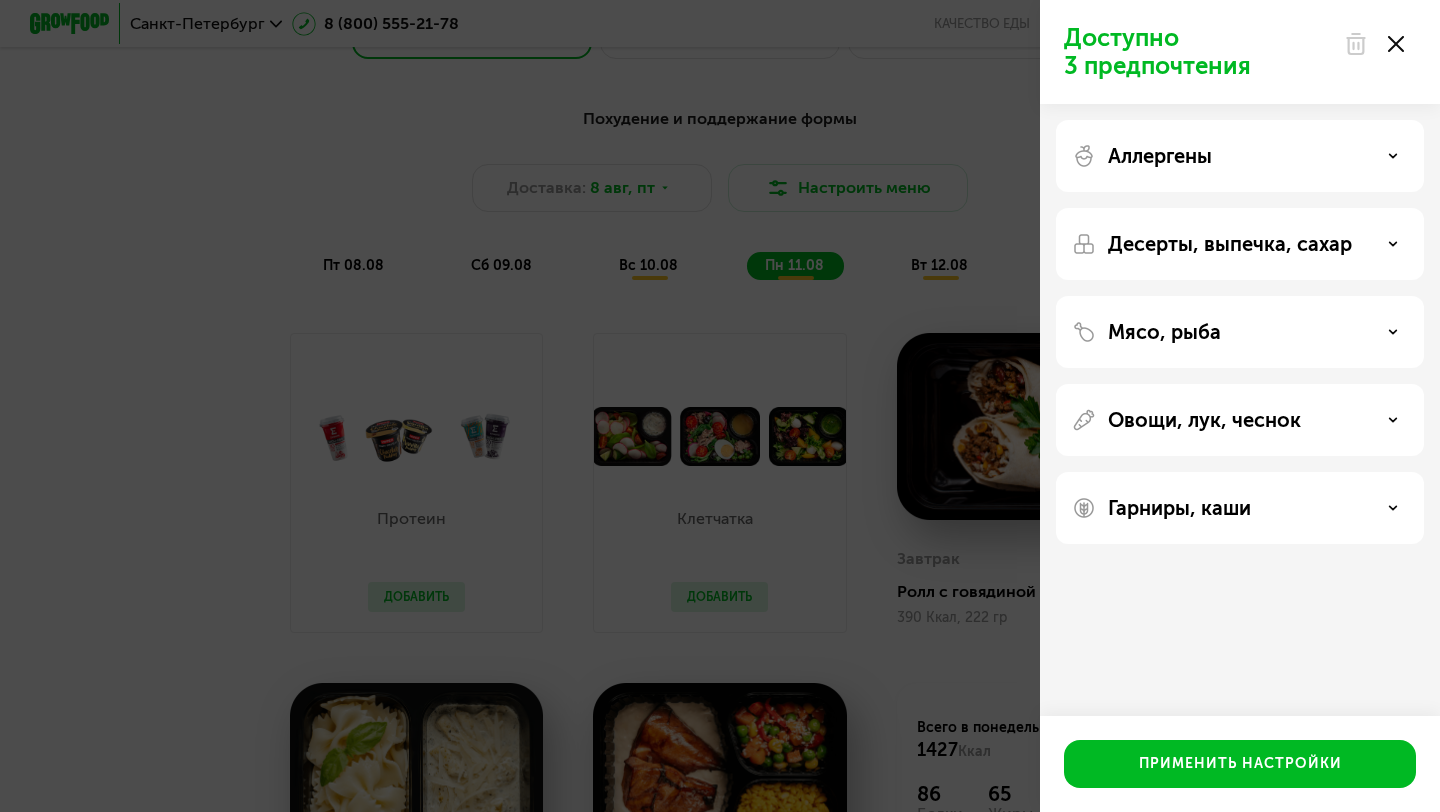 click on "Гарниры, каши" 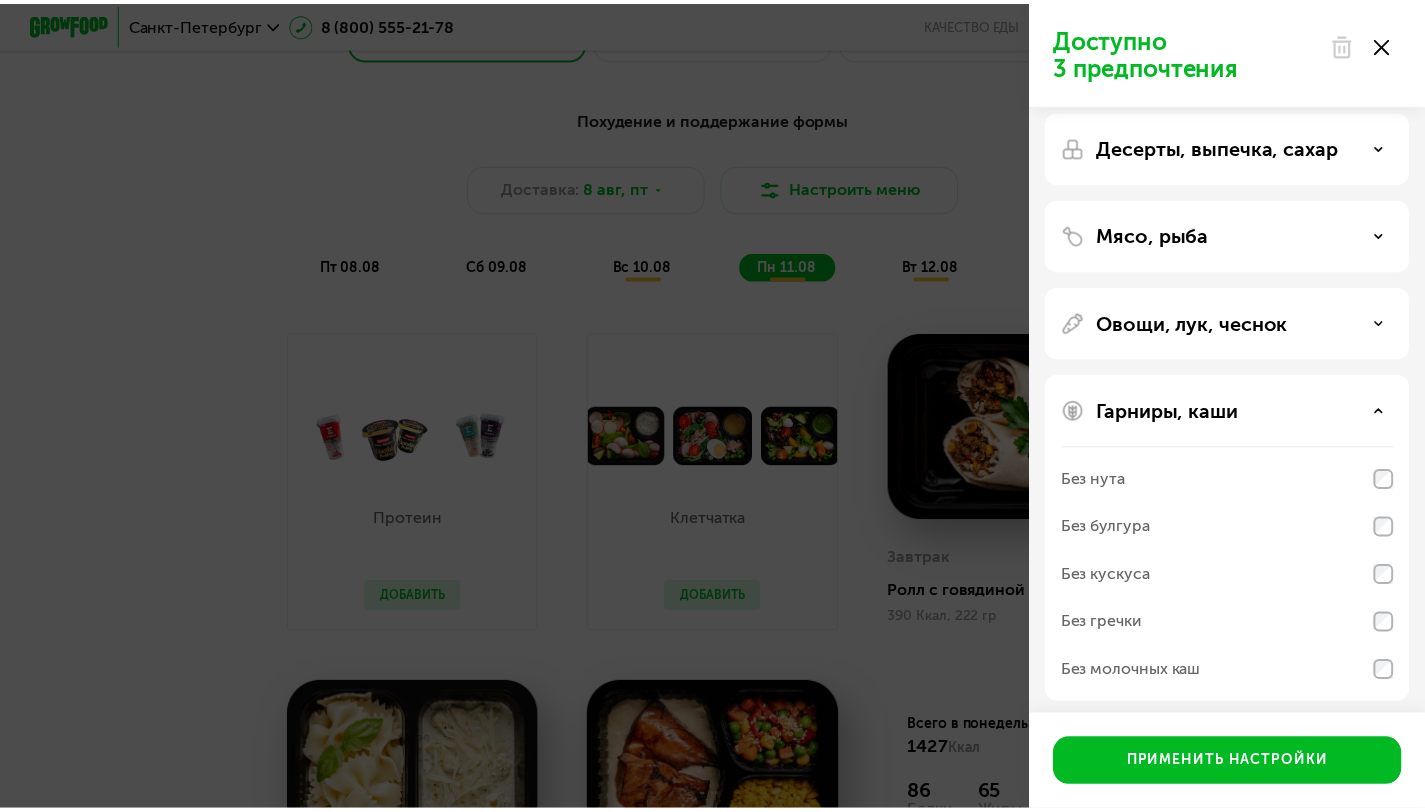 scroll, scrollTop: 105, scrollLeft: 0, axis: vertical 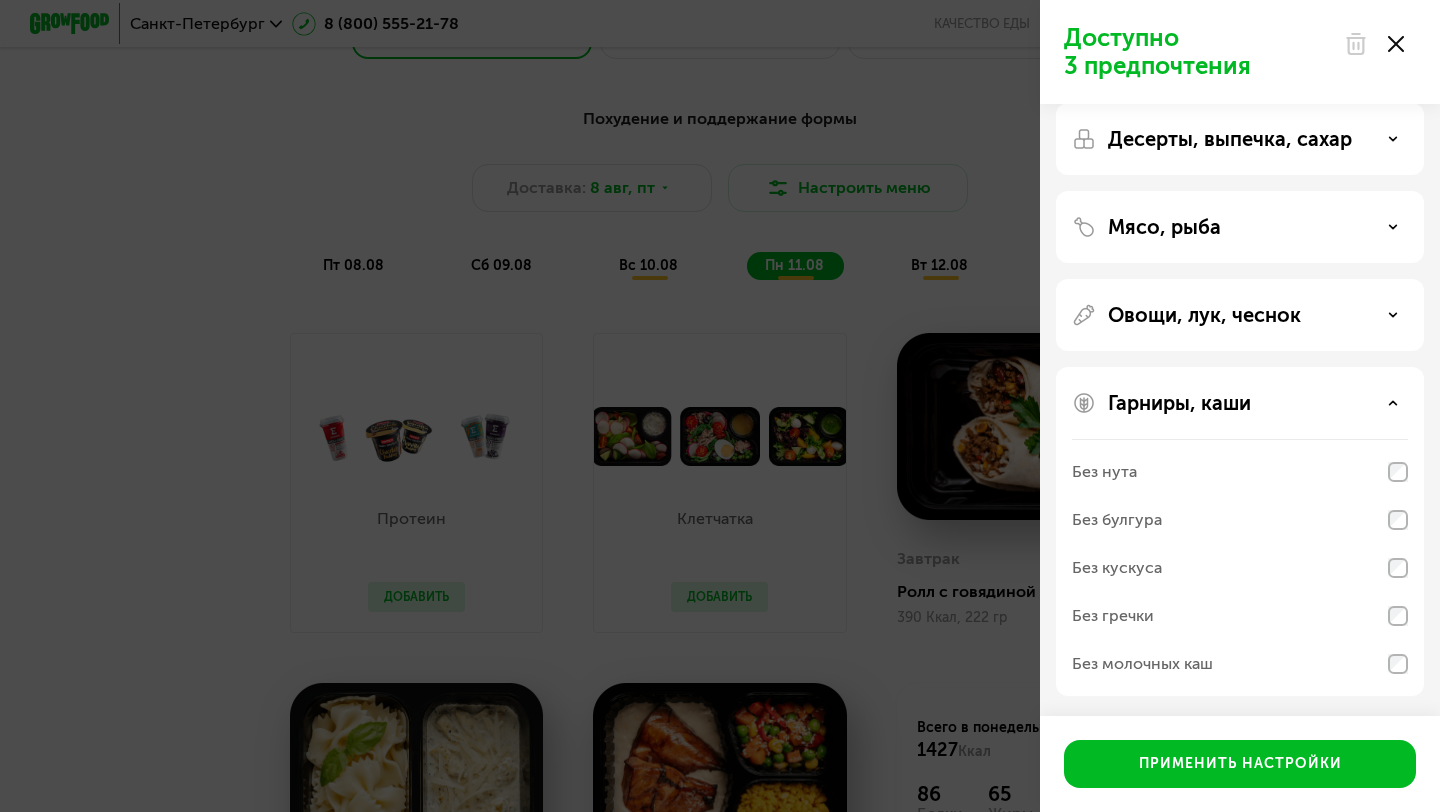 click on "Без молочных каш" at bounding box center (1142, 664) 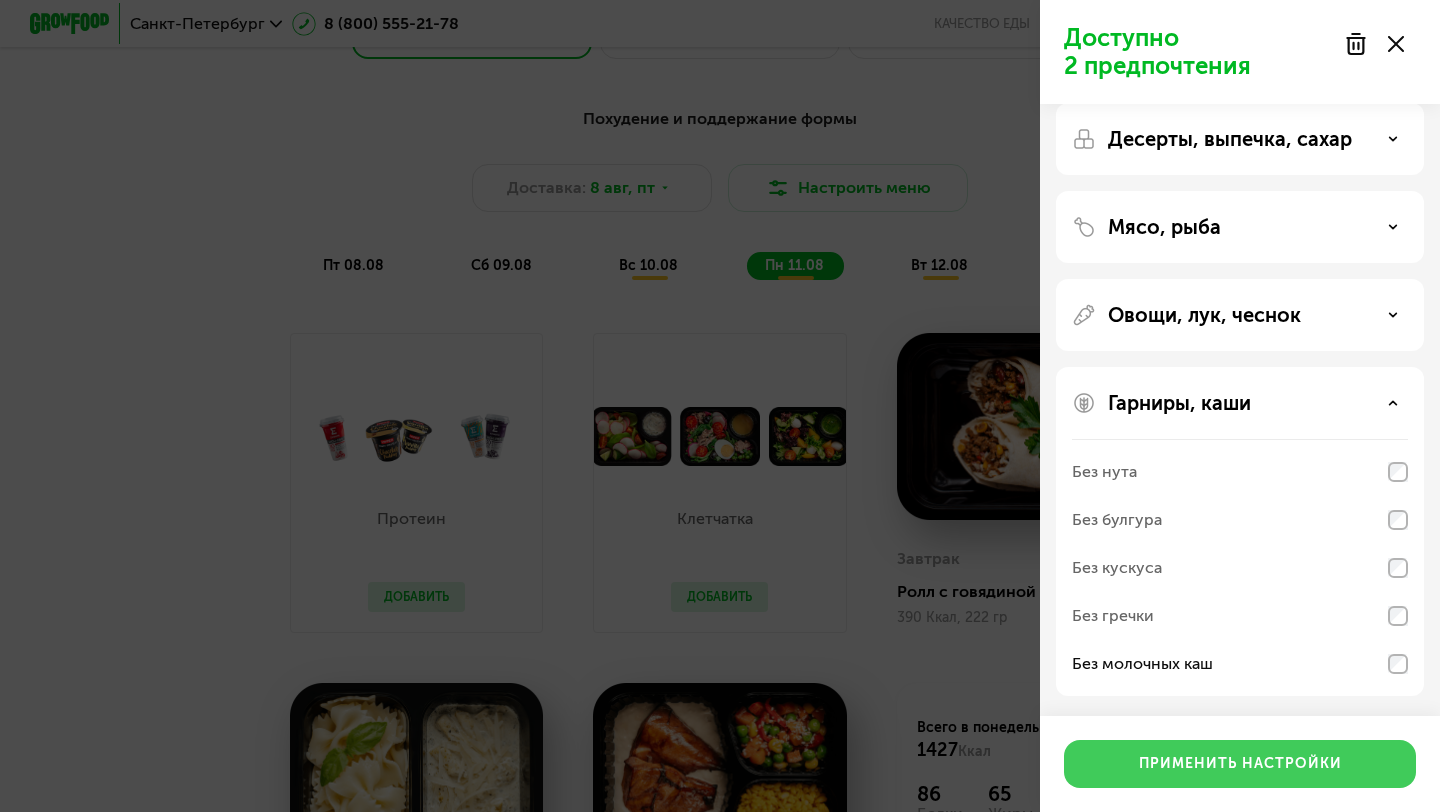click on "Применить настройки" at bounding box center (1240, 764) 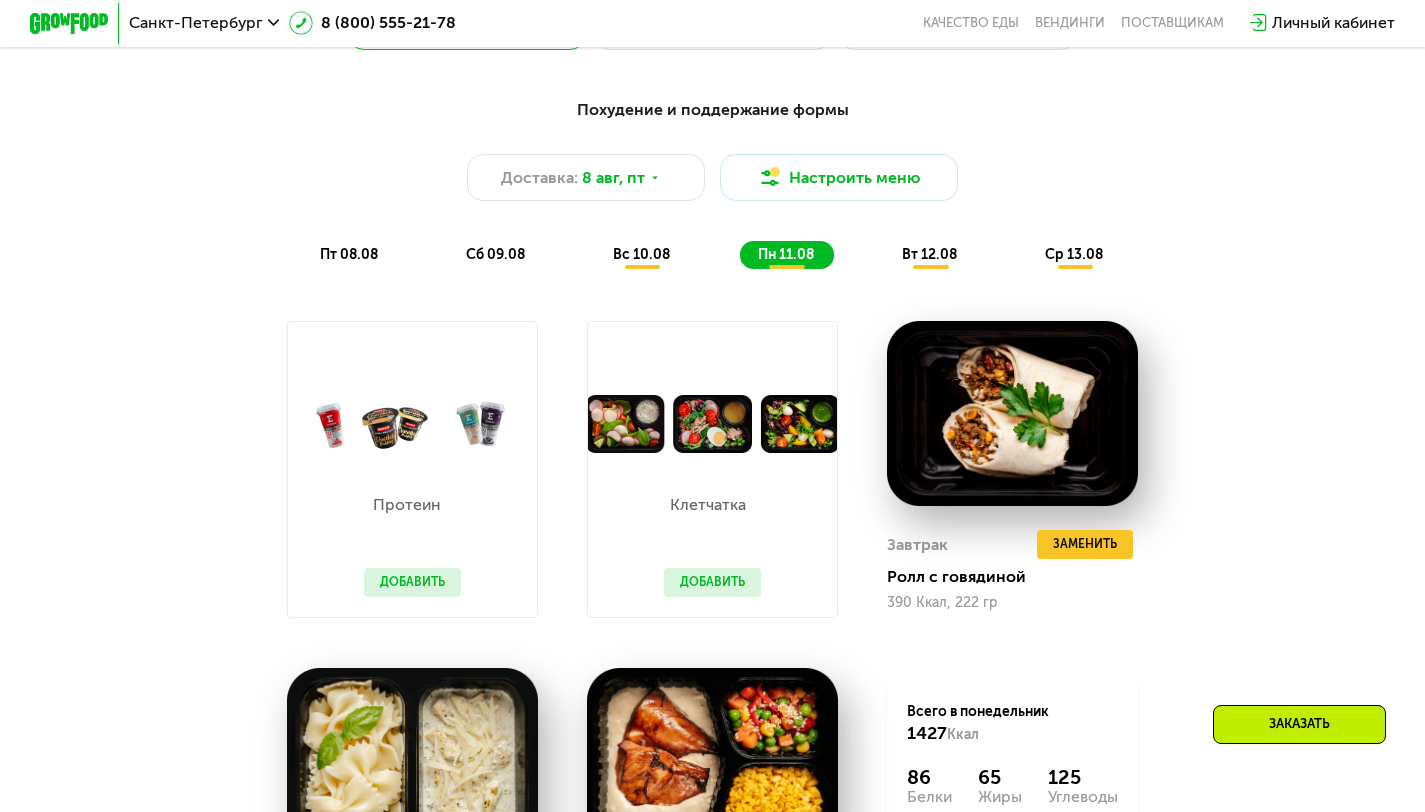 click on "ср 13.08" 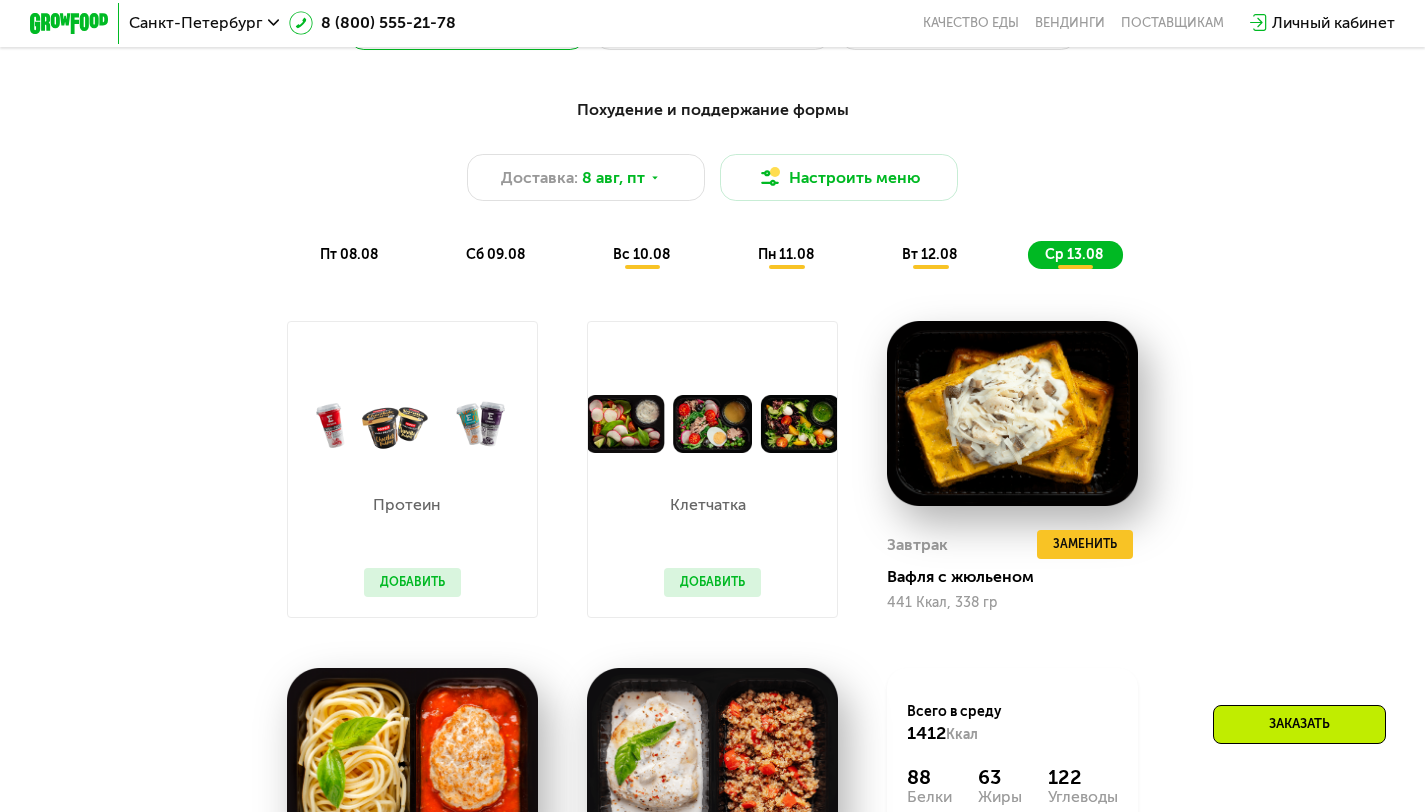 click on "пн 11.08" 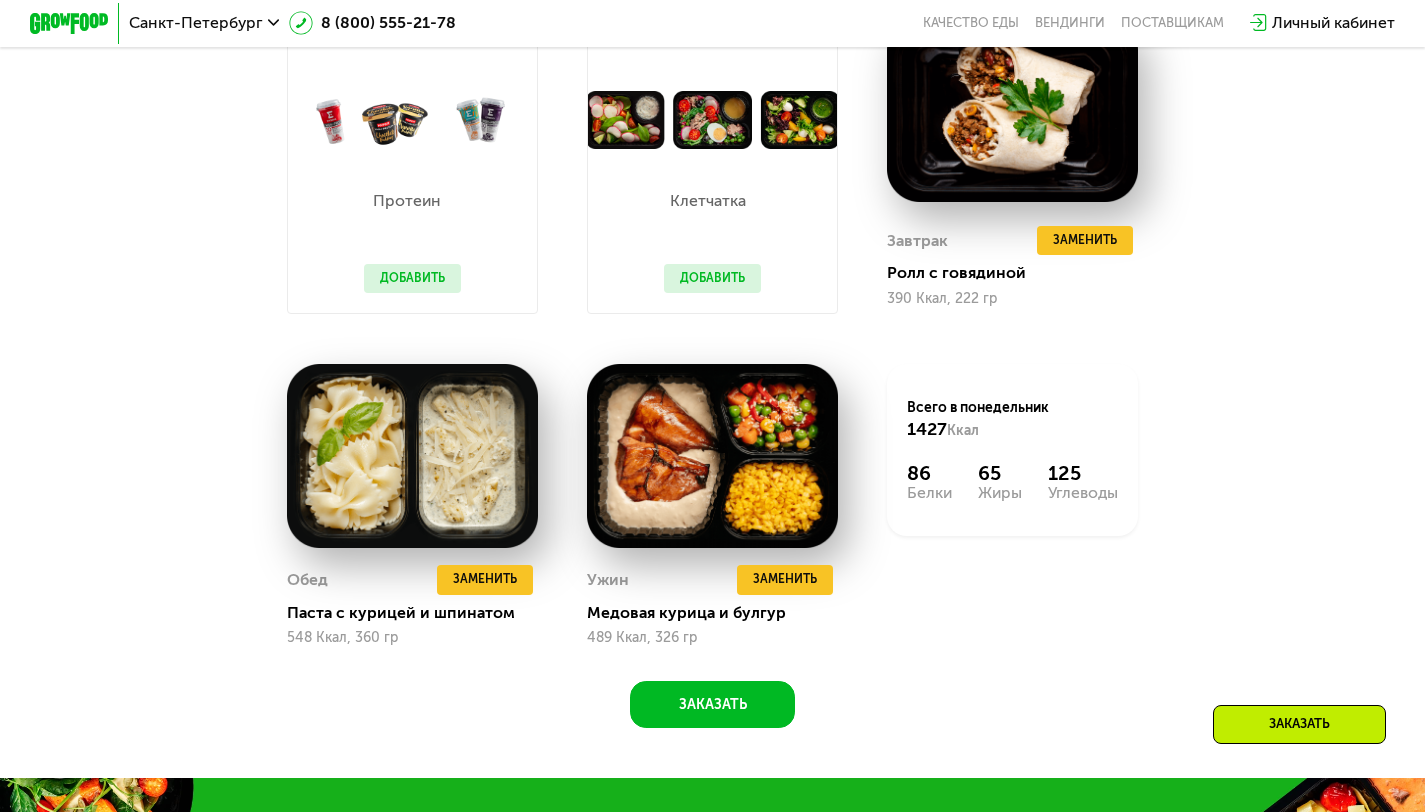 scroll, scrollTop: 1308, scrollLeft: 0, axis: vertical 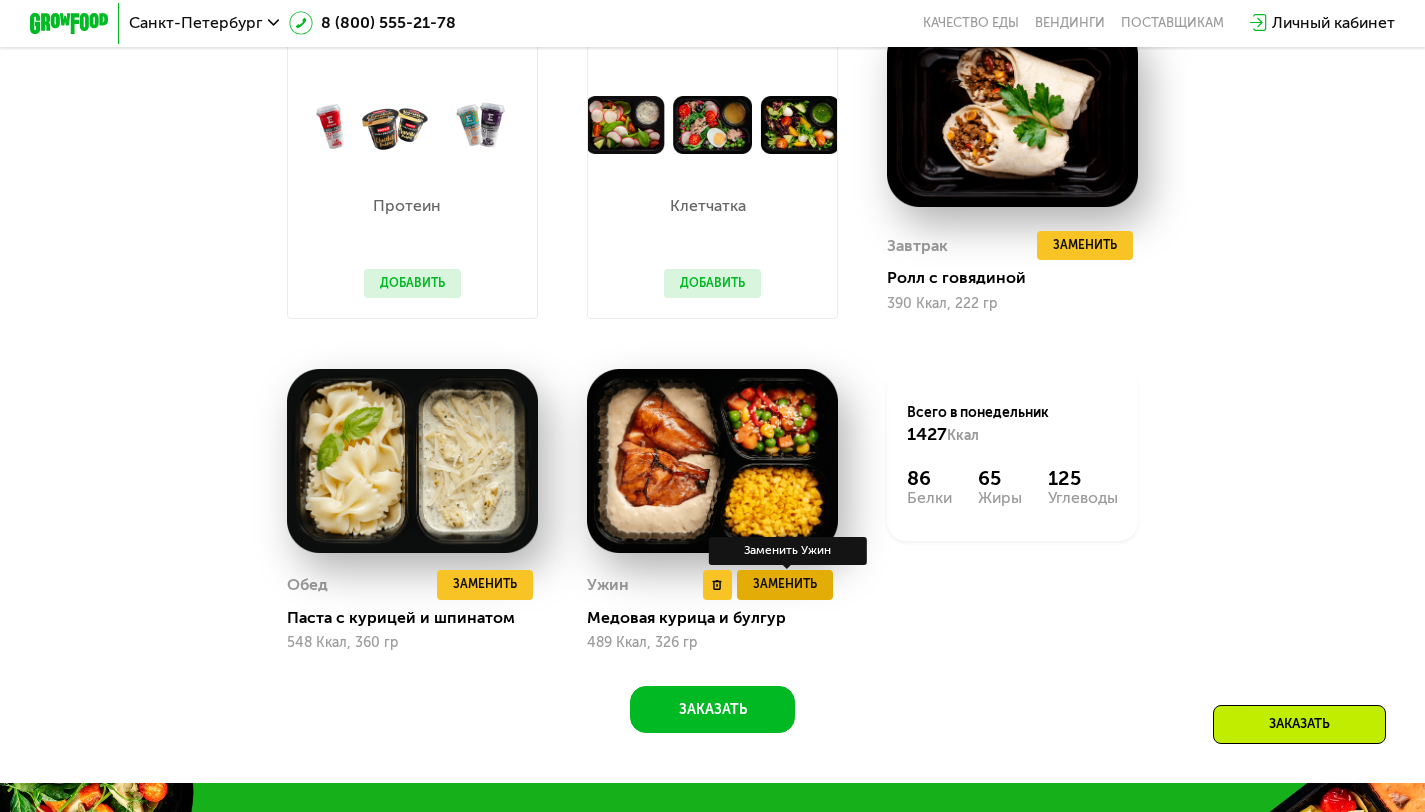 click on "Заменить" at bounding box center [785, 585] 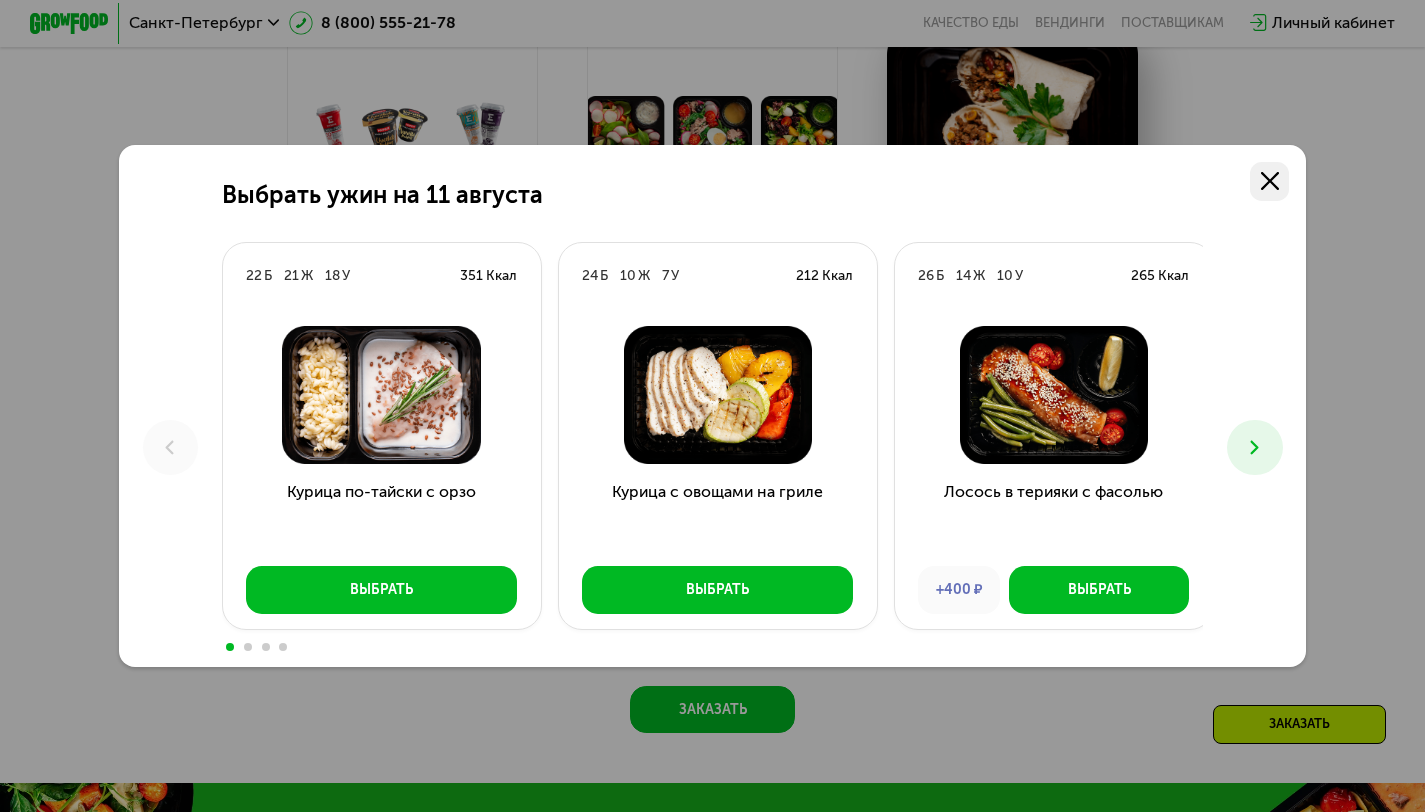 click 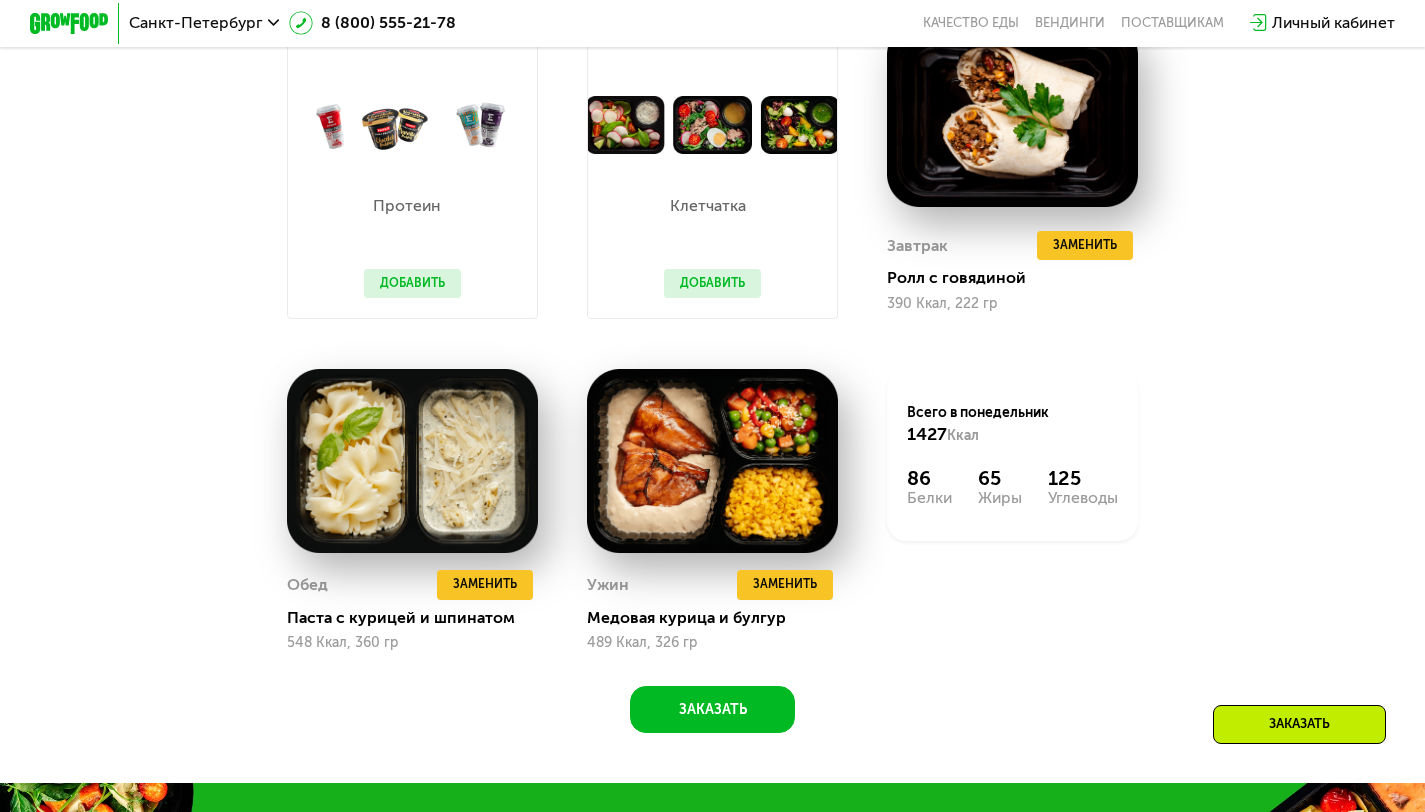 scroll, scrollTop: 1309, scrollLeft: 0, axis: vertical 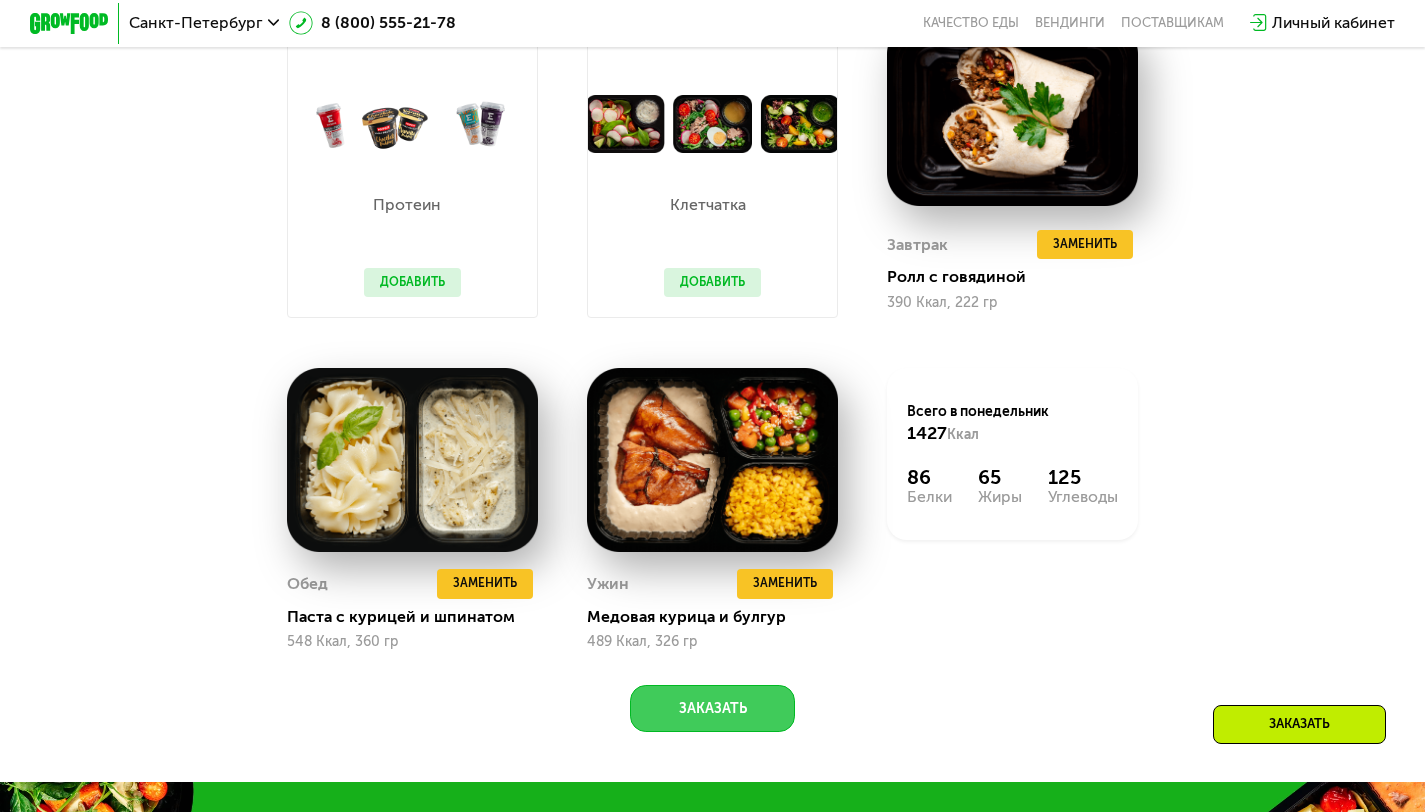 click on "Заказать" 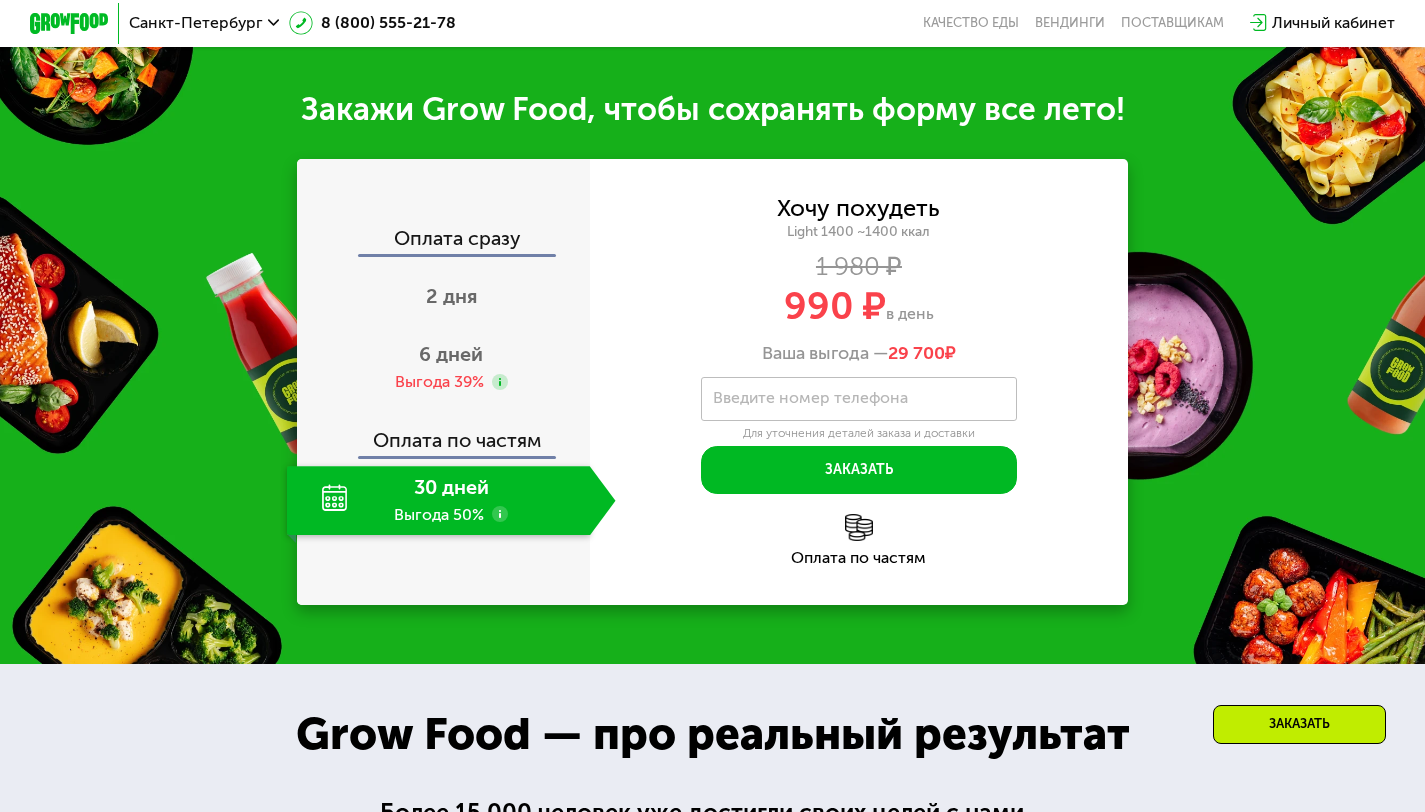 scroll, scrollTop: 2110, scrollLeft: 0, axis: vertical 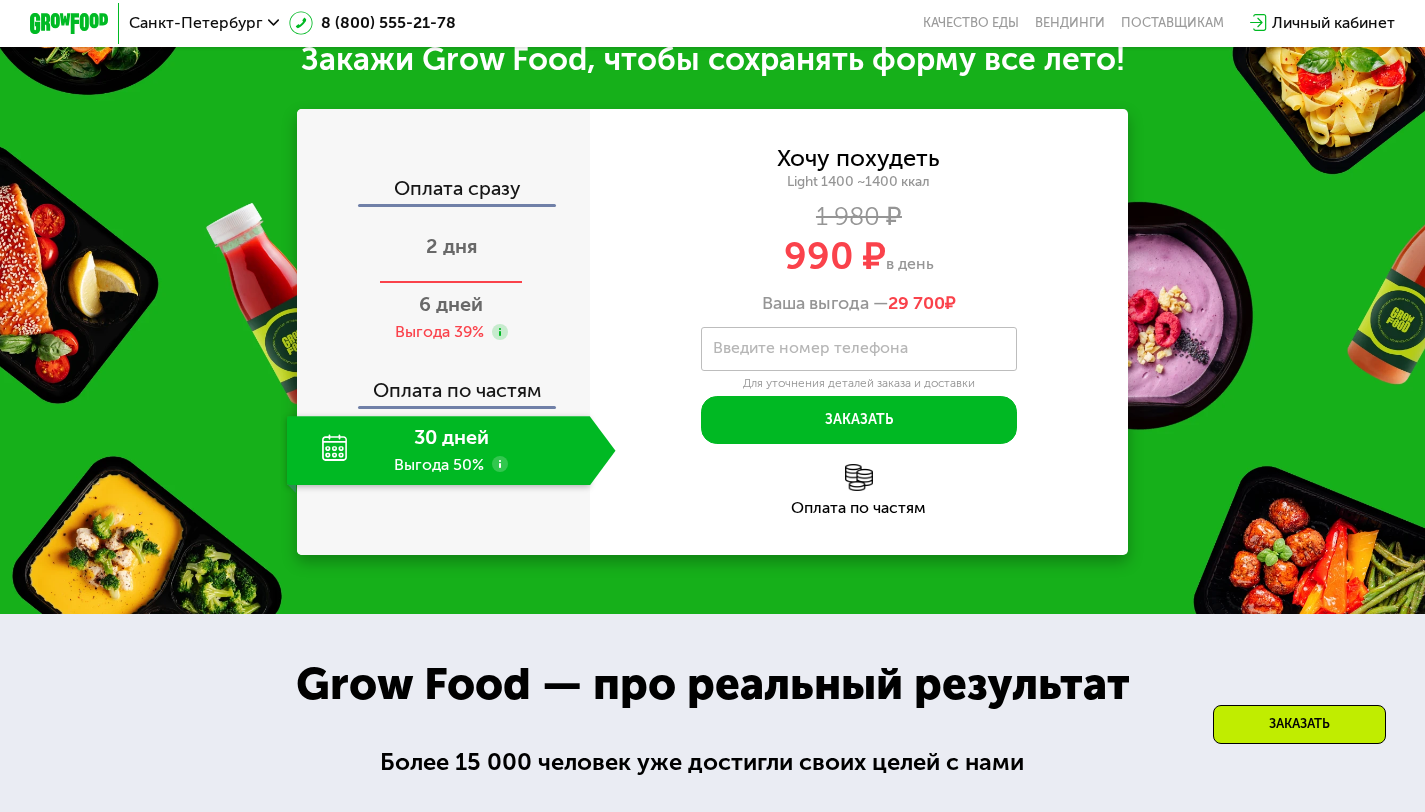 click on "2 дня" at bounding box center [451, 246] 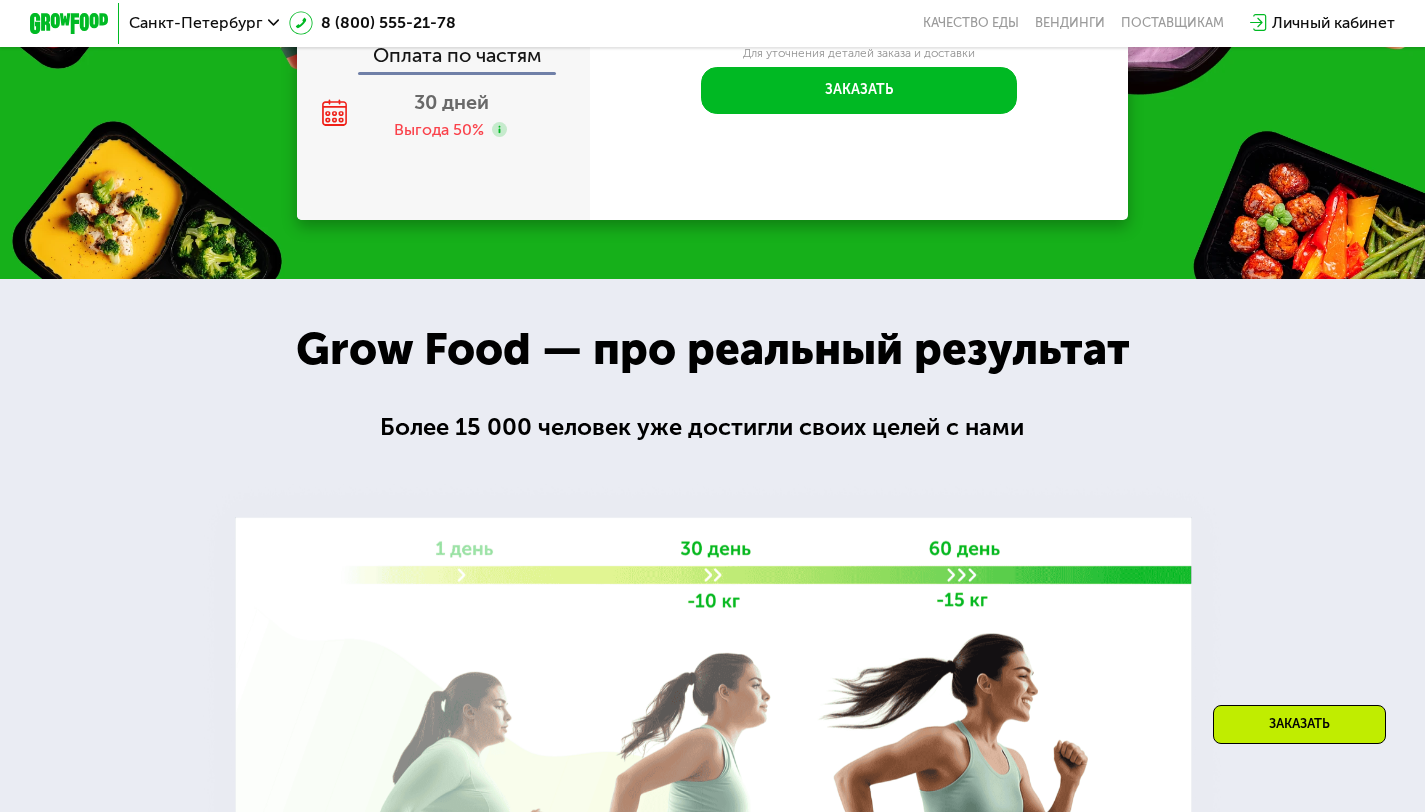 scroll, scrollTop: 1895, scrollLeft: 0, axis: vertical 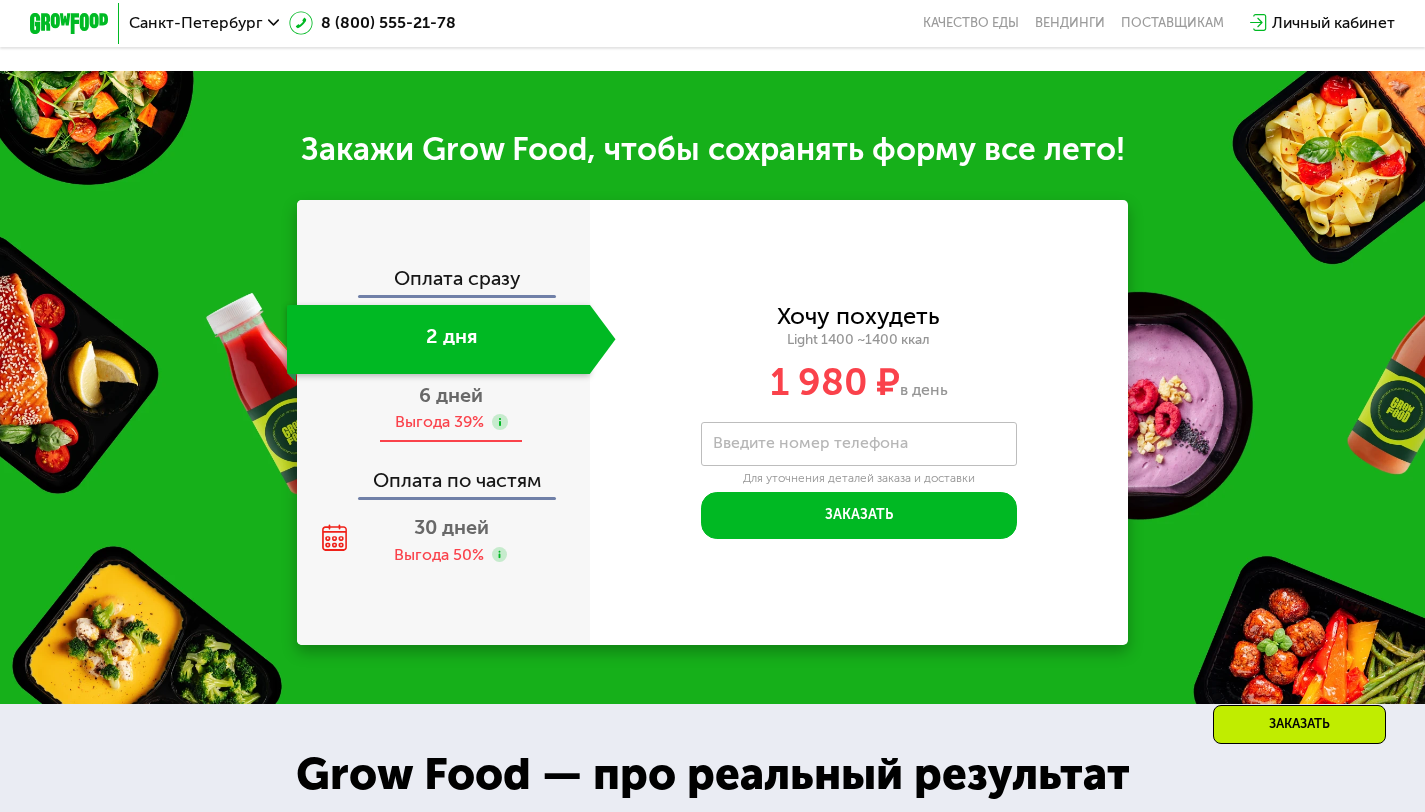 click on "6 дней Выгода 39%" at bounding box center [451, 408] 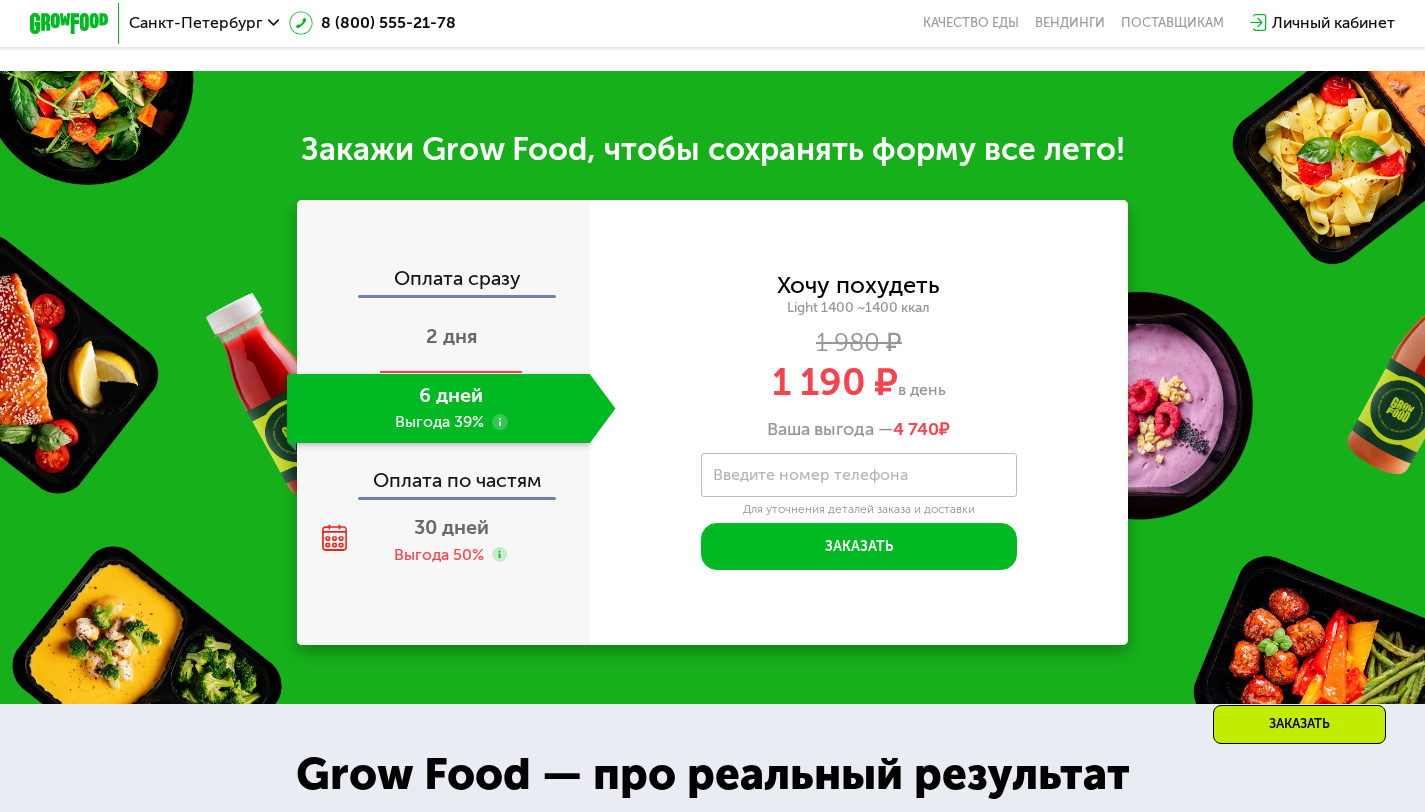 click on "2 дня" at bounding box center [451, 339] 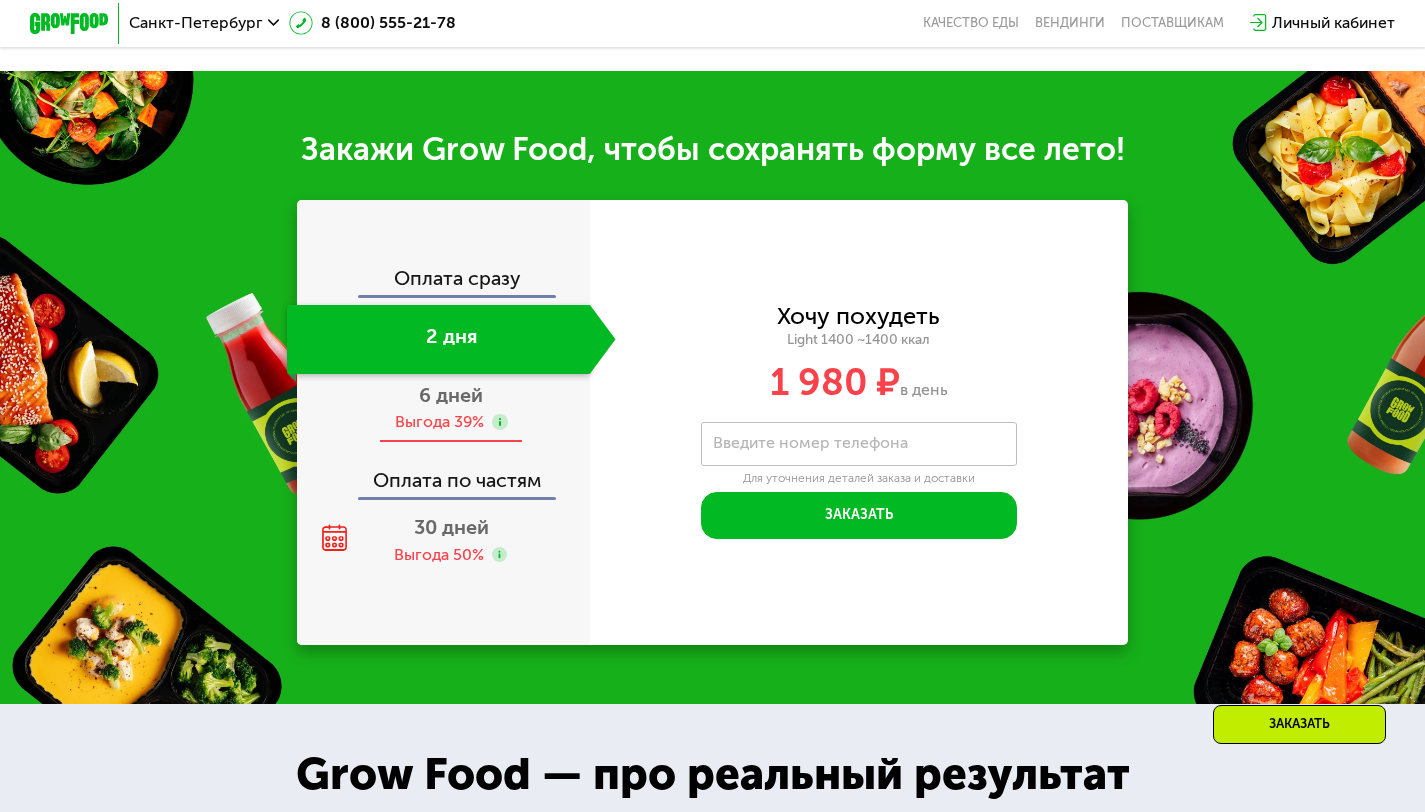 click on "Выгода 39%" at bounding box center [439, 422] 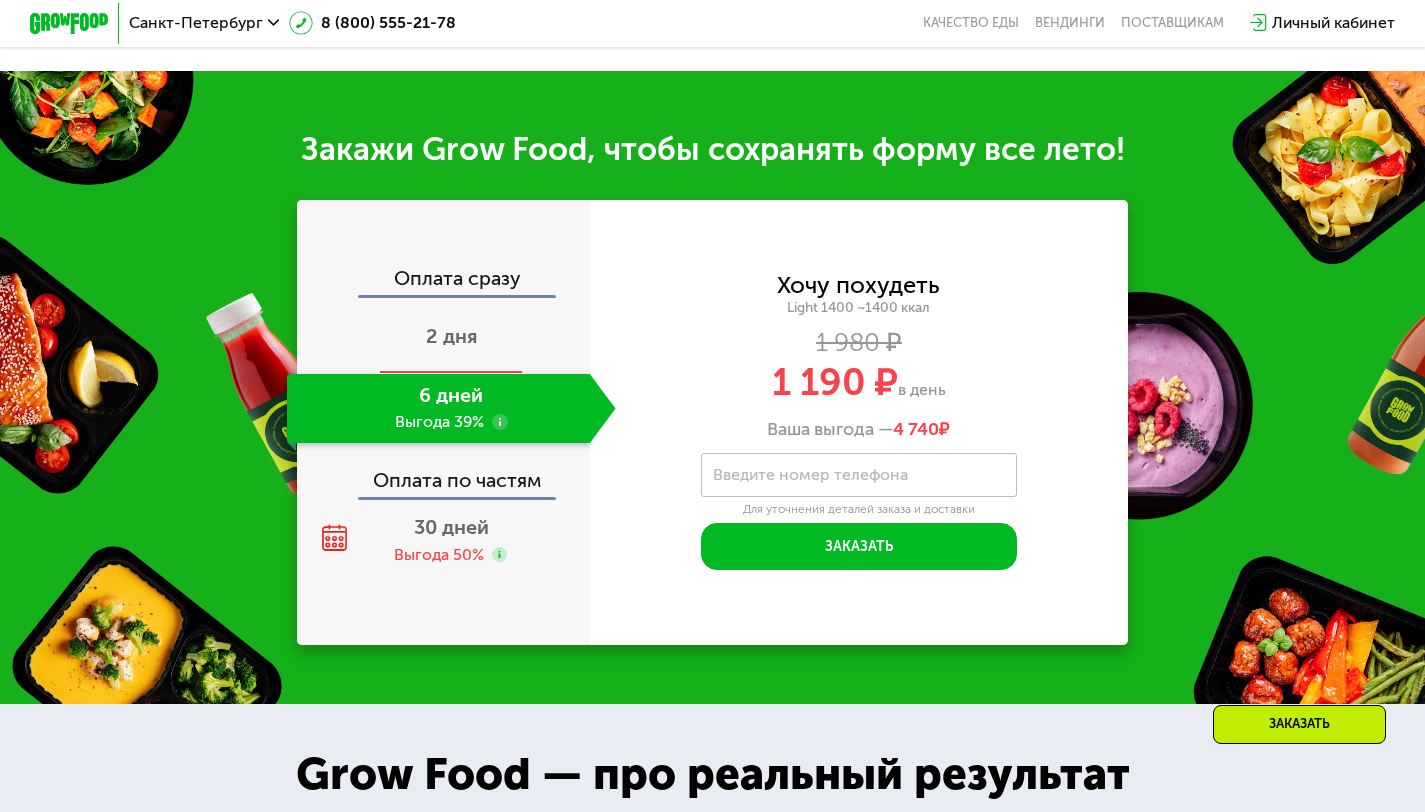 click on "2 дня" at bounding box center (451, 336) 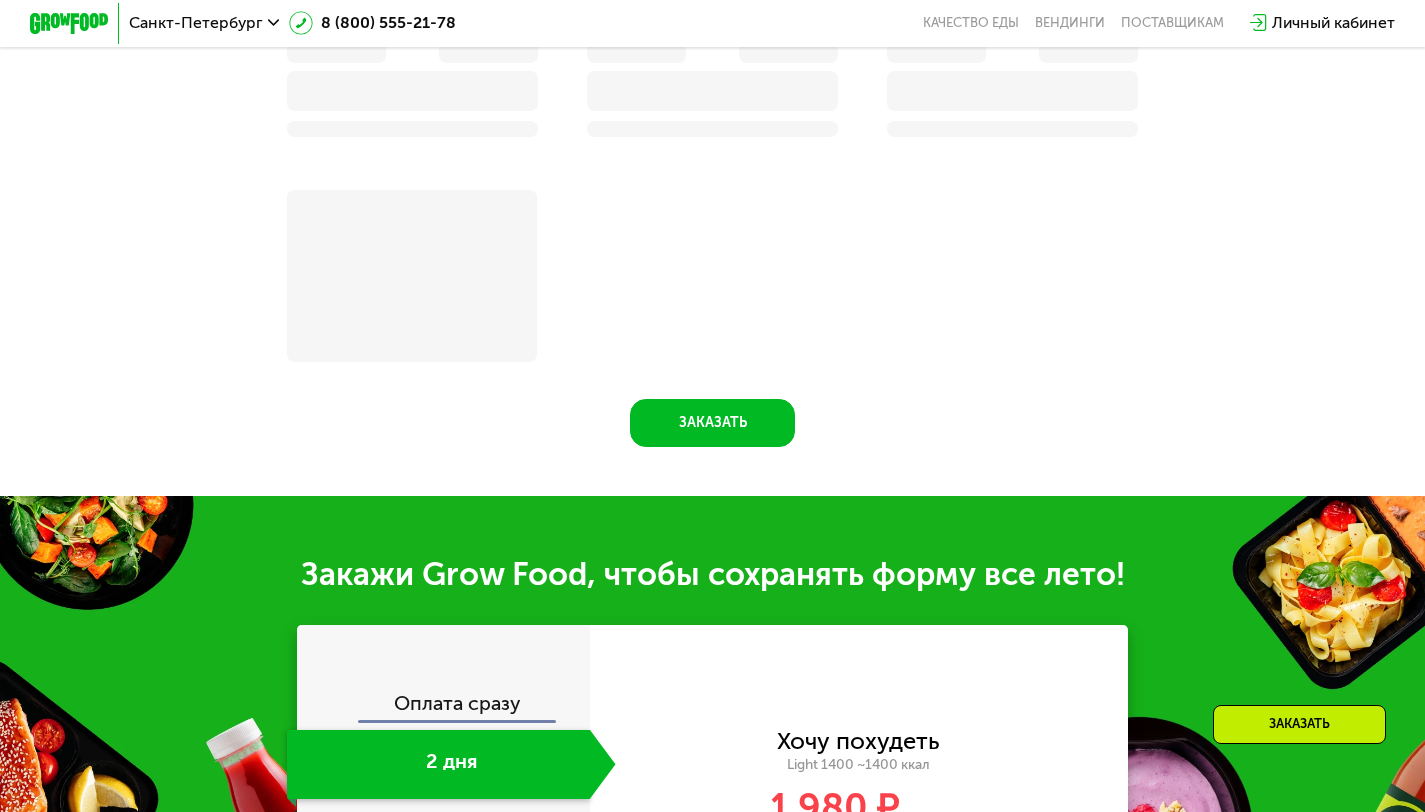 scroll, scrollTop: 1895, scrollLeft: 0, axis: vertical 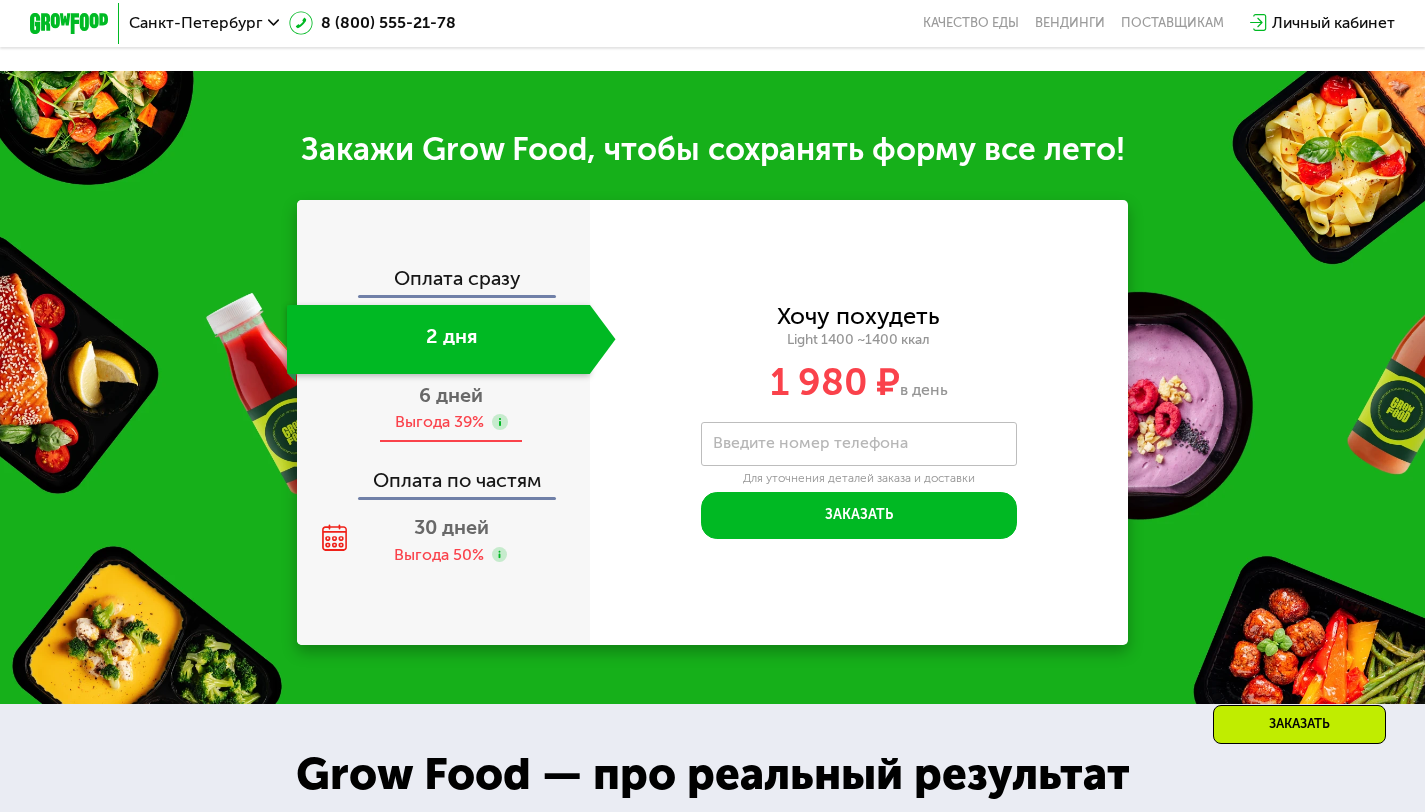 click on "6 дней" at bounding box center (451, 395) 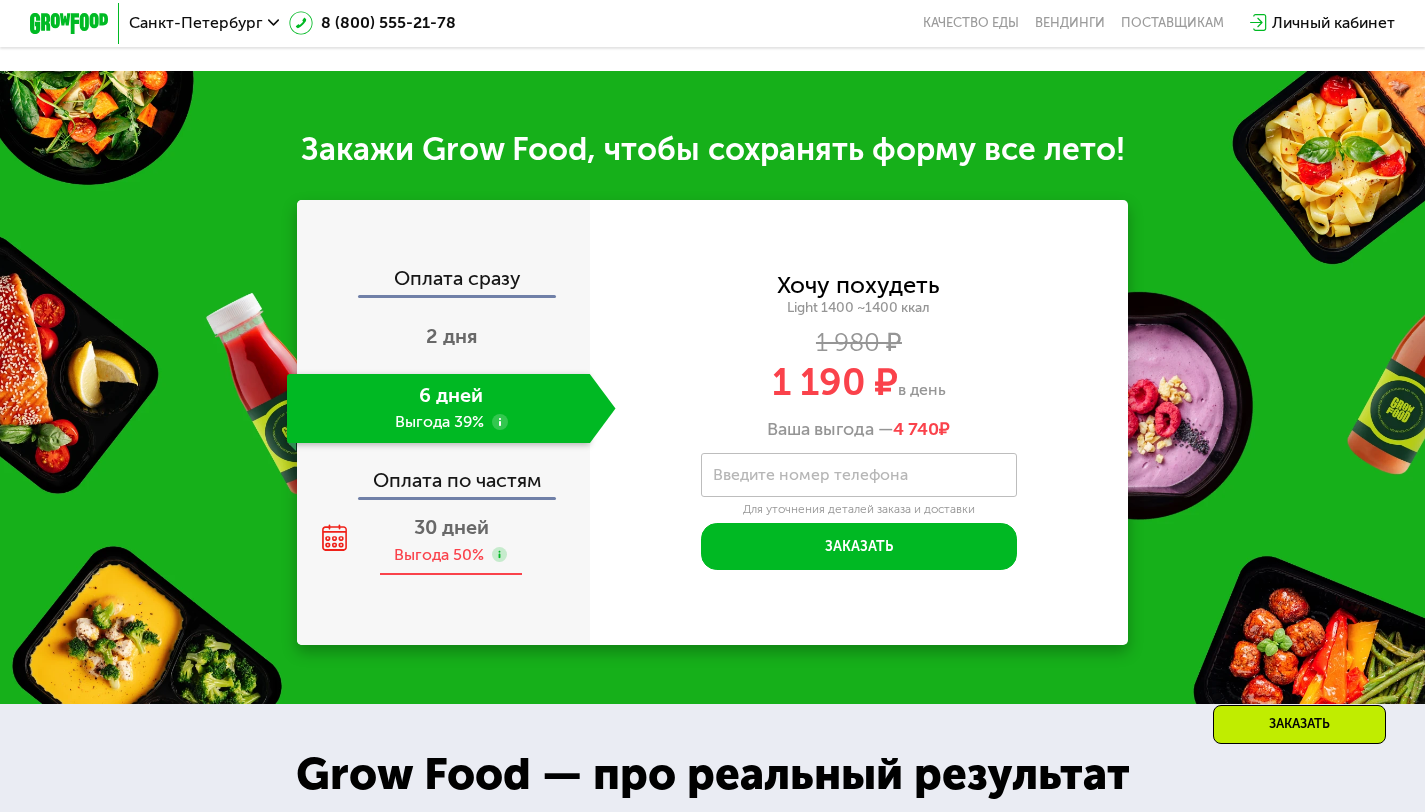 click 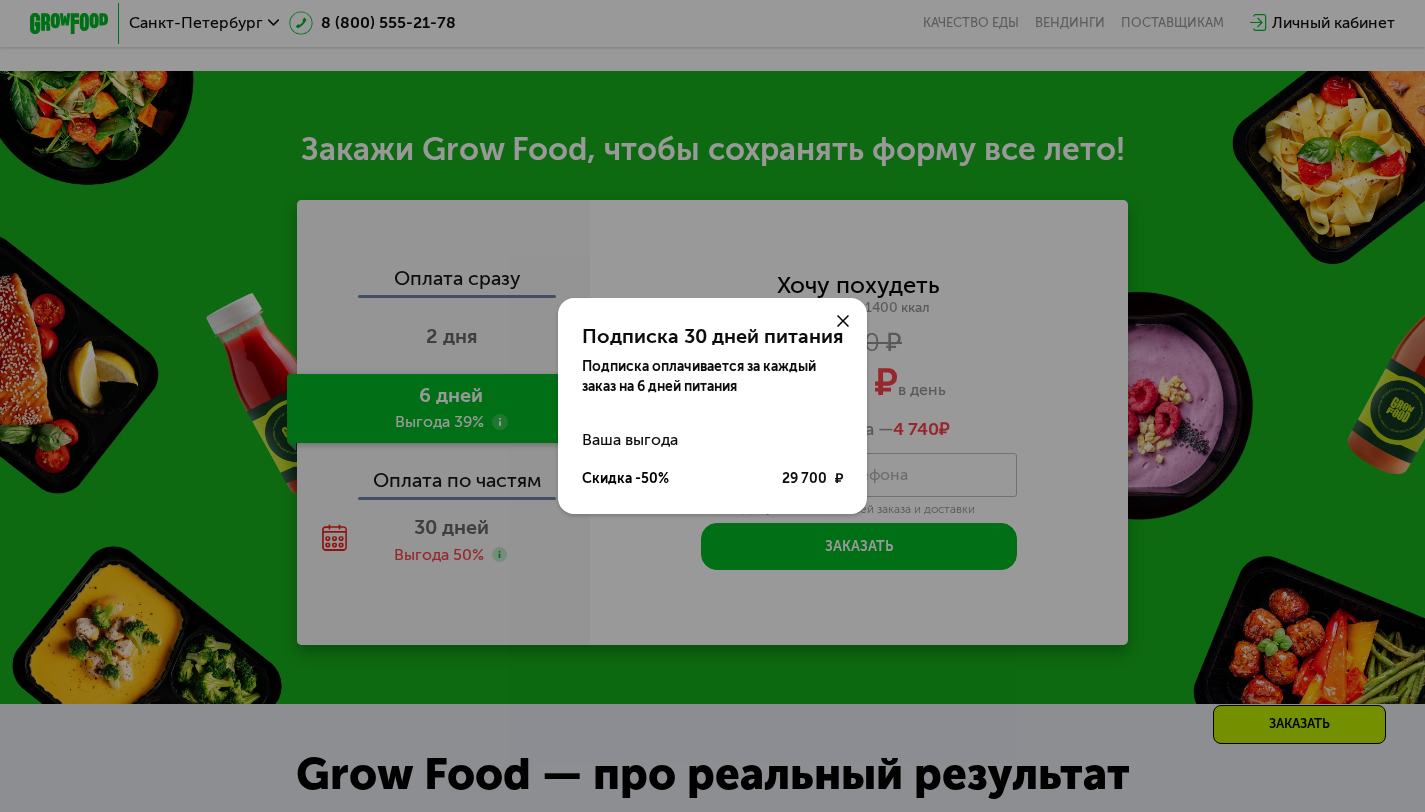 click 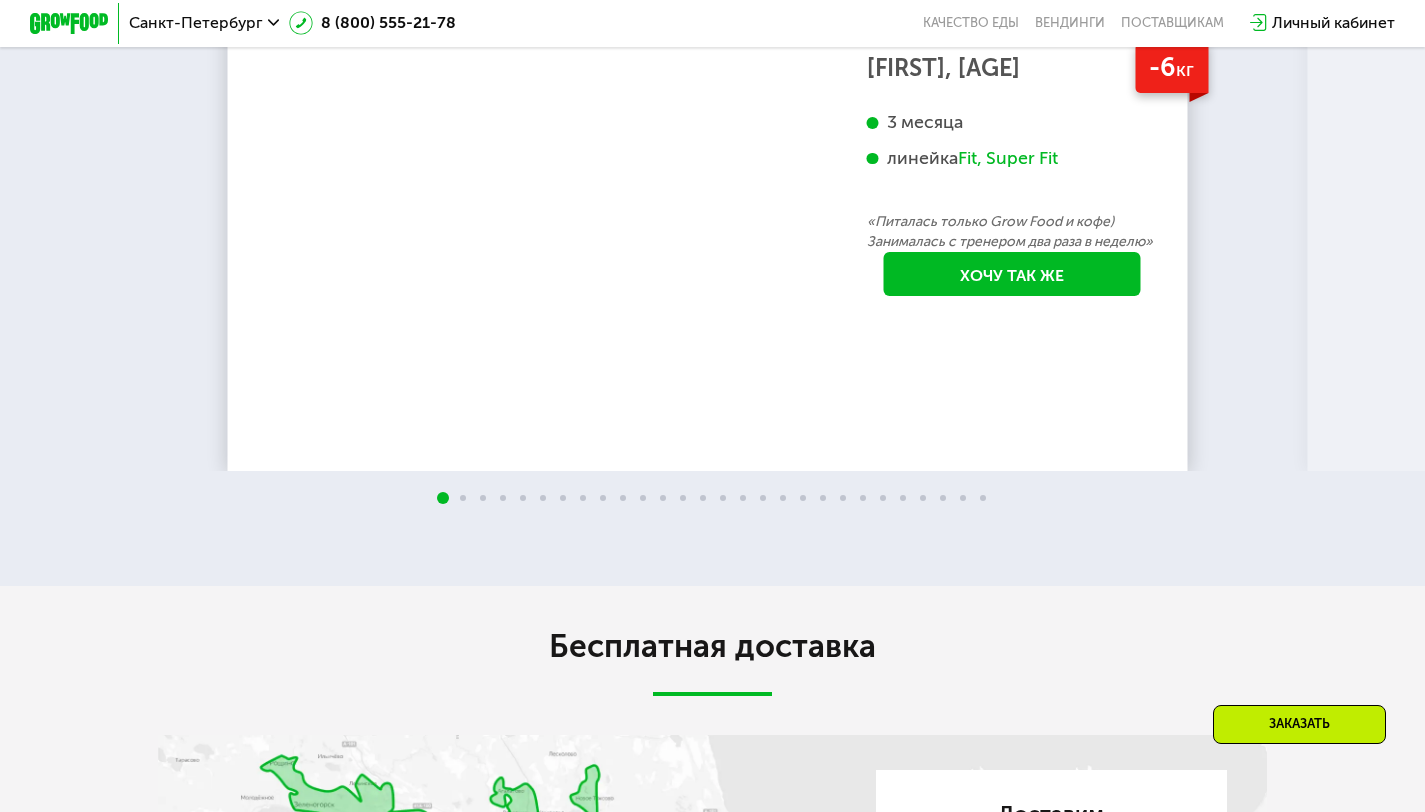 scroll, scrollTop: 3456, scrollLeft: 0, axis: vertical 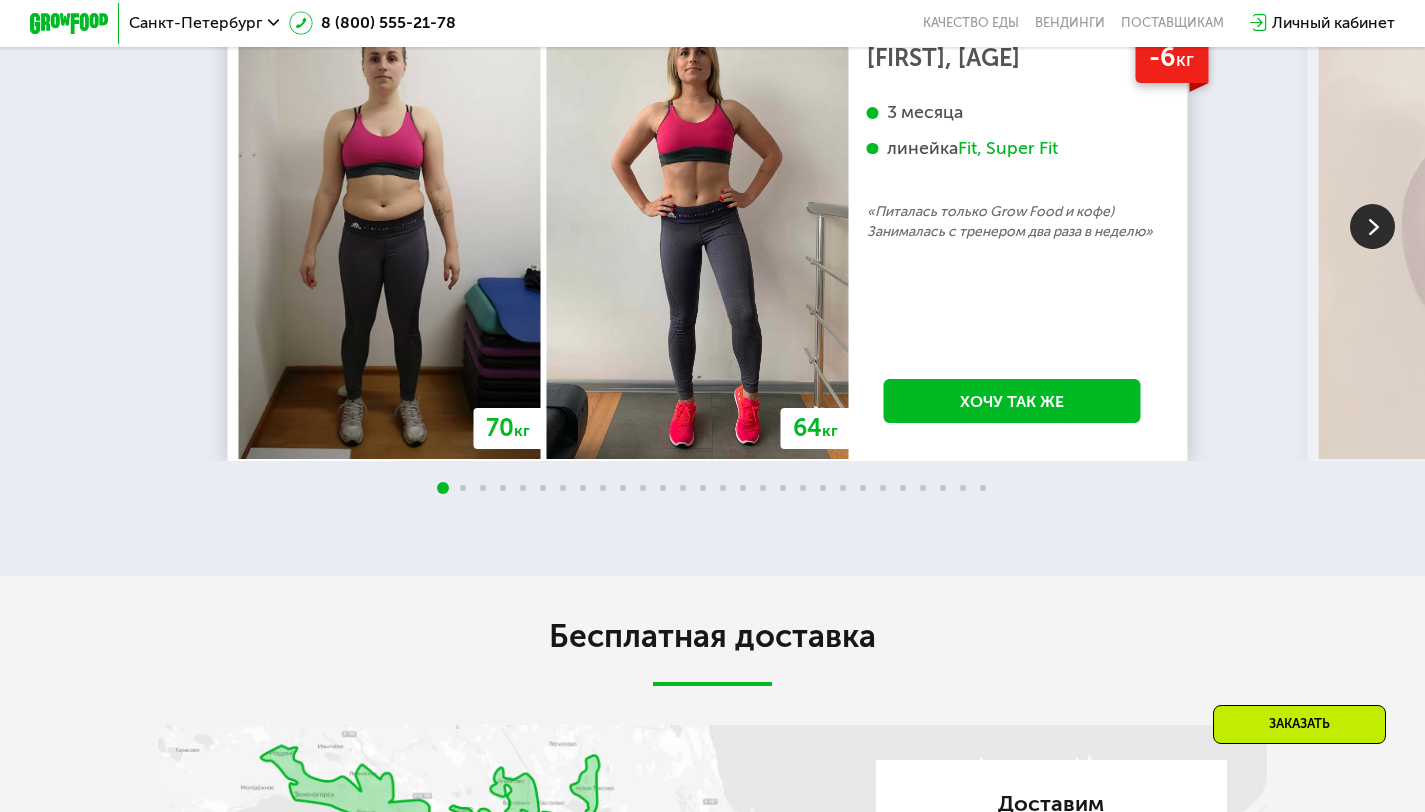 click at bounding box center [1372, 226] 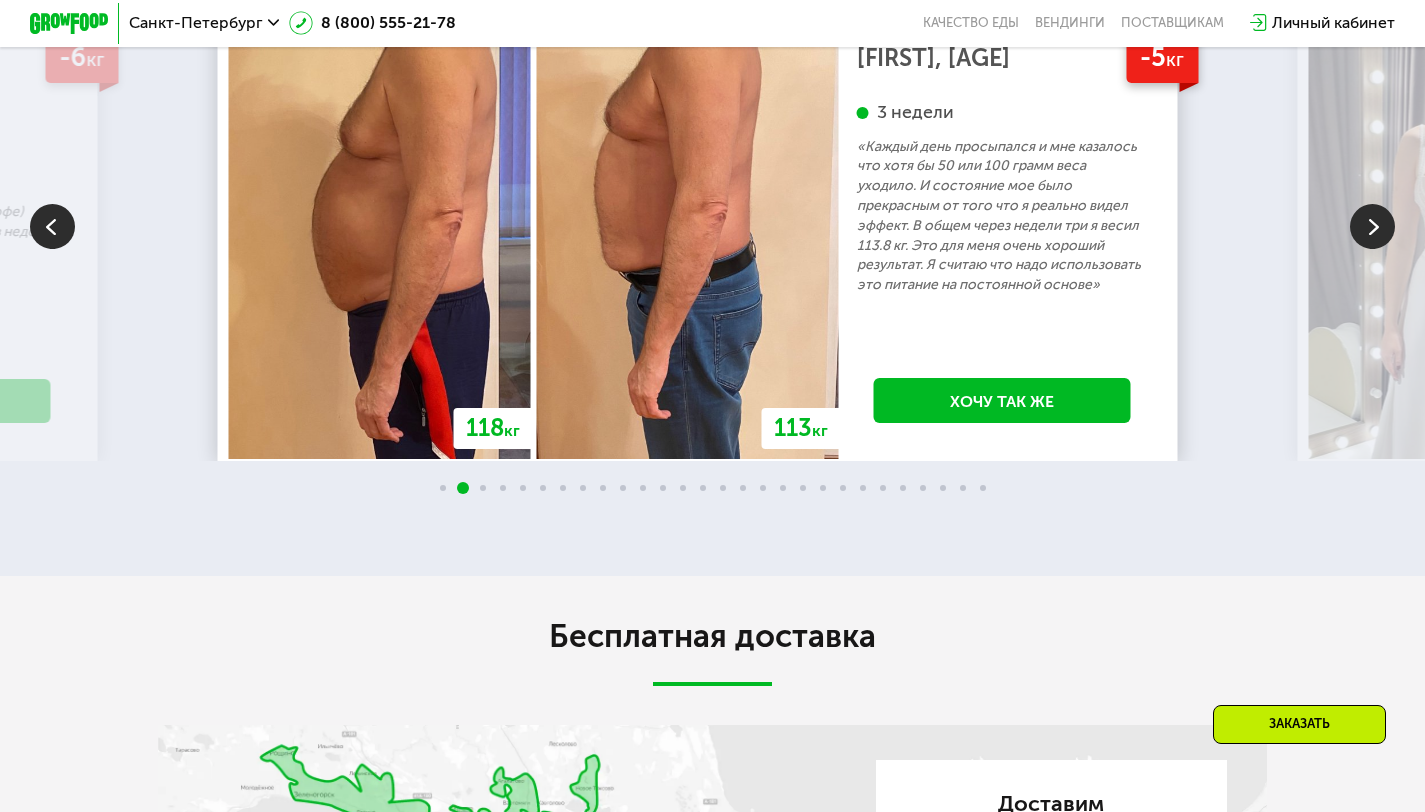 click at bounding box center (1372, 226) 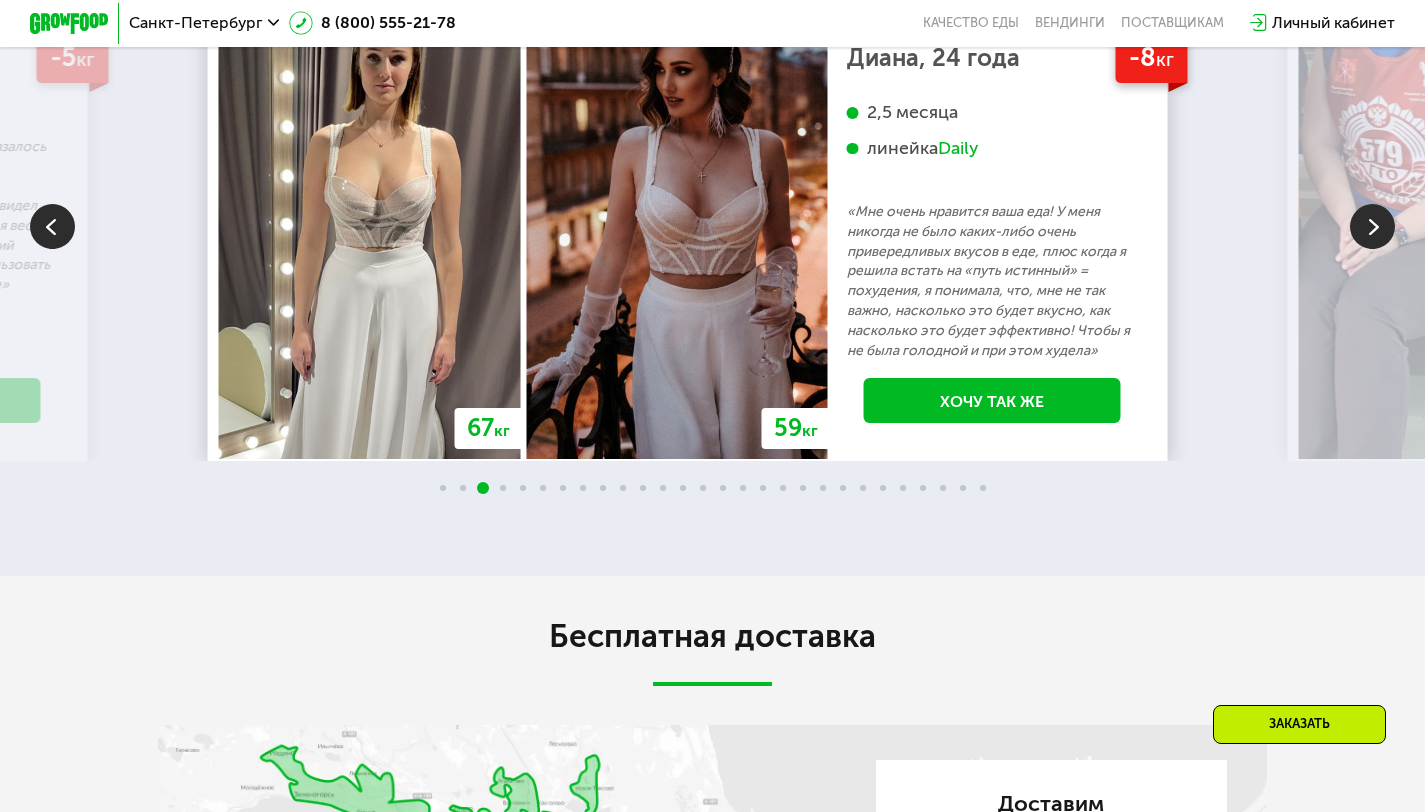 click at bounding box center [1372, 226] 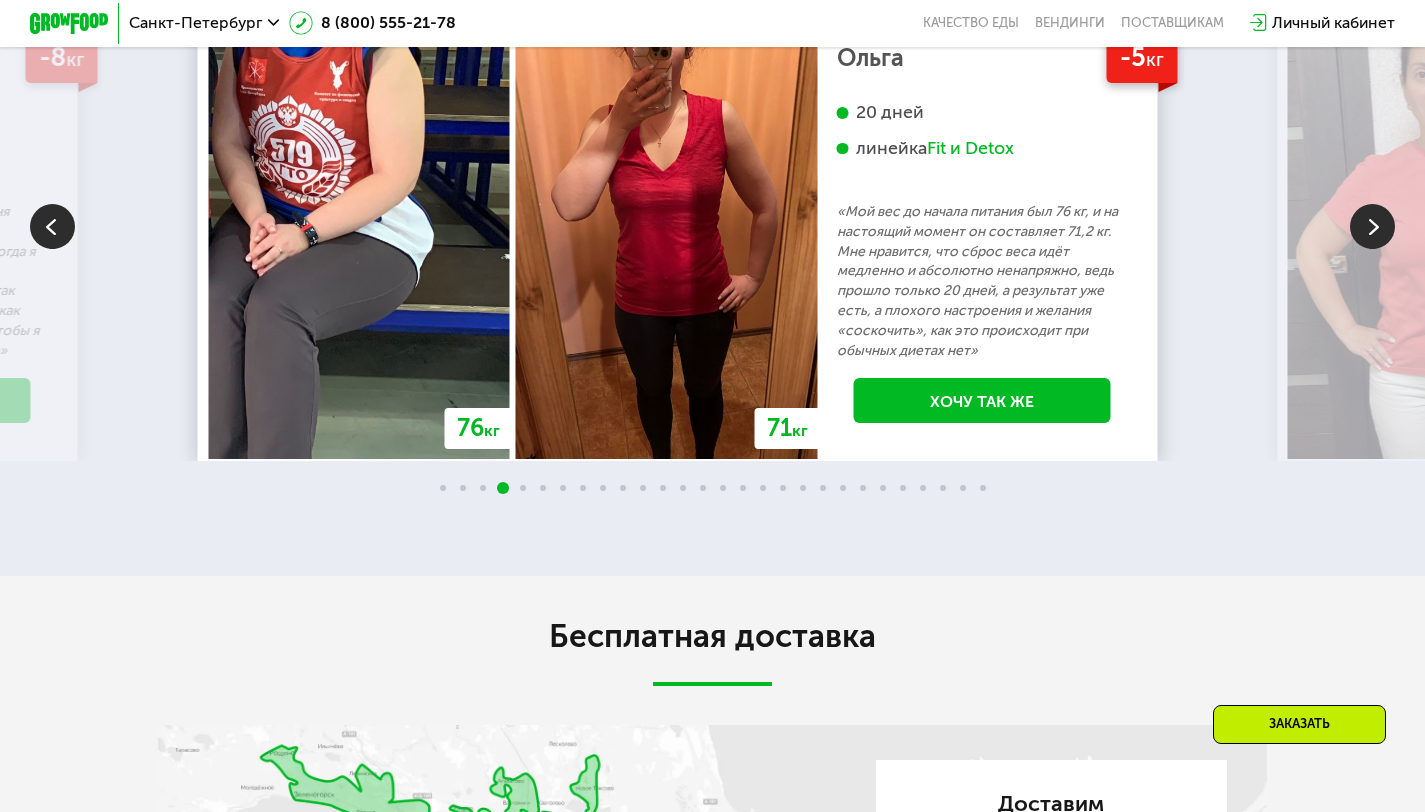 click at bounding box center (1372, 226) 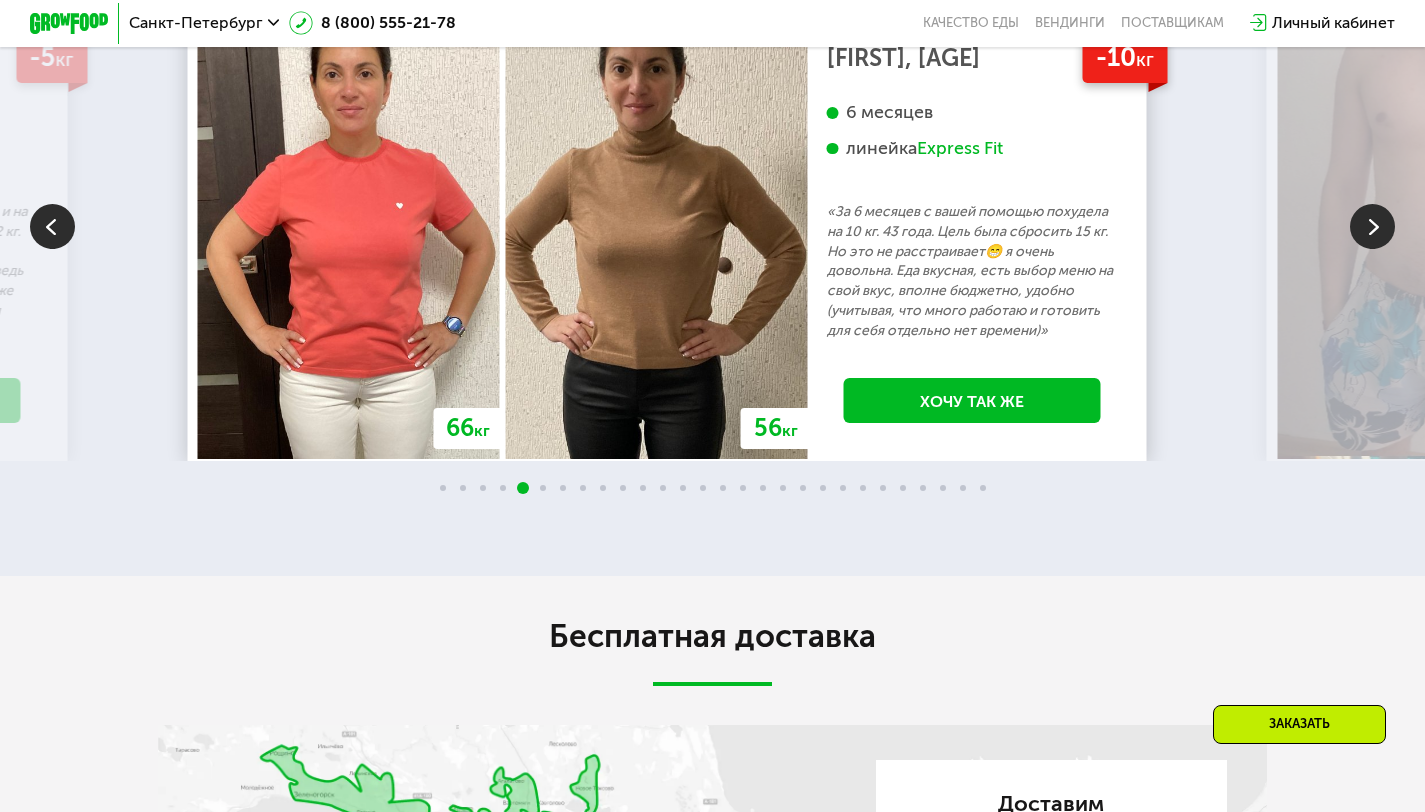click at bounding box center (1372, 226) 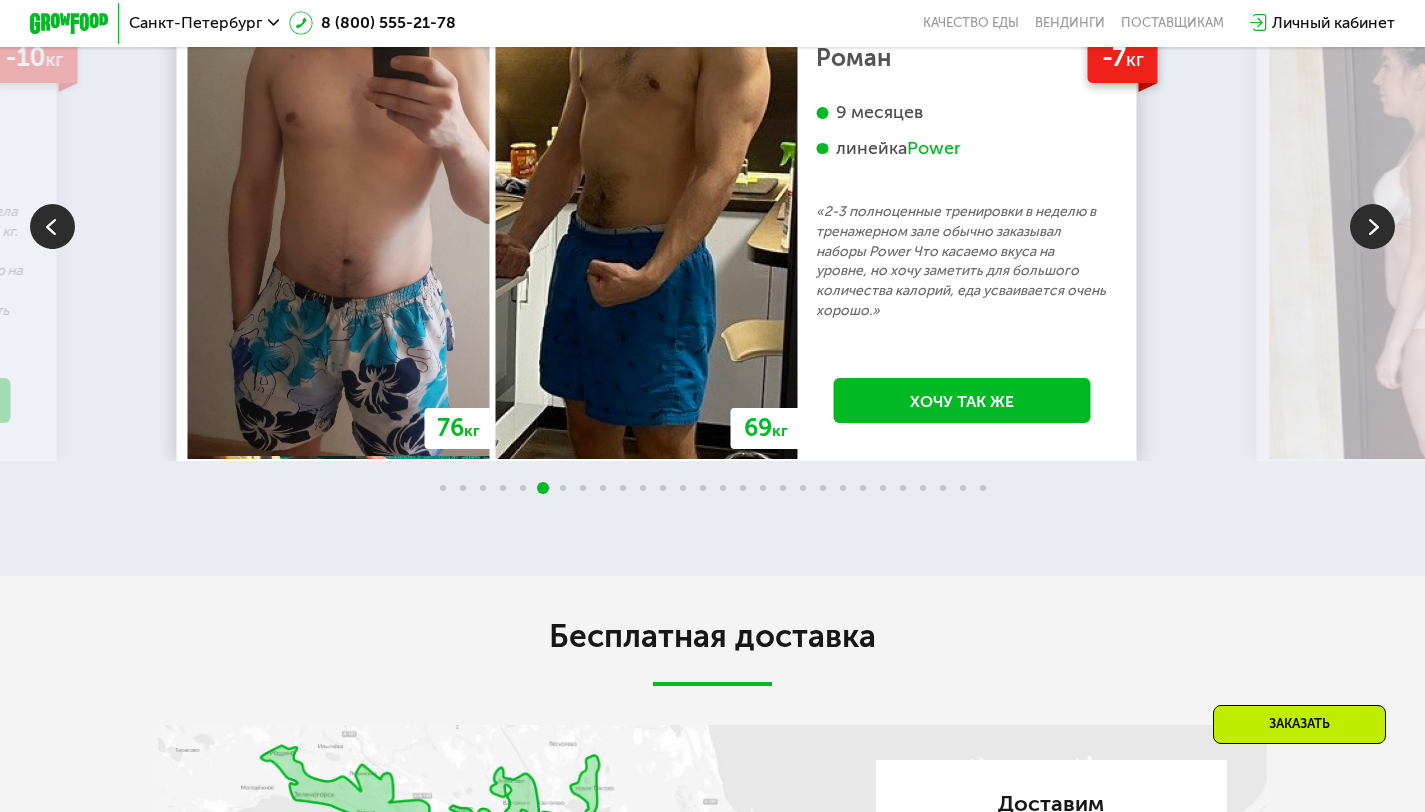 click at bounding box center [1372, 226] 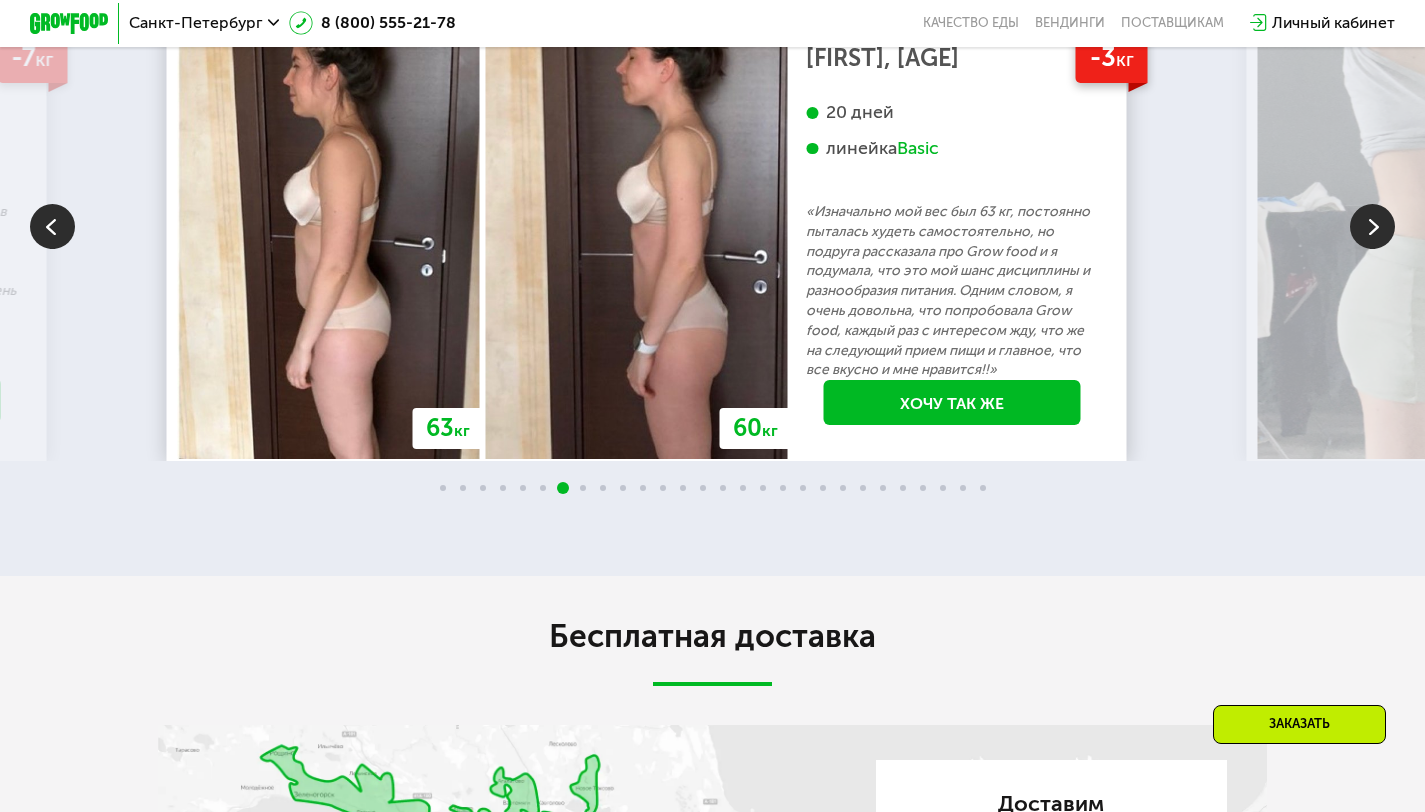 click at bounding box center (1372, 226) 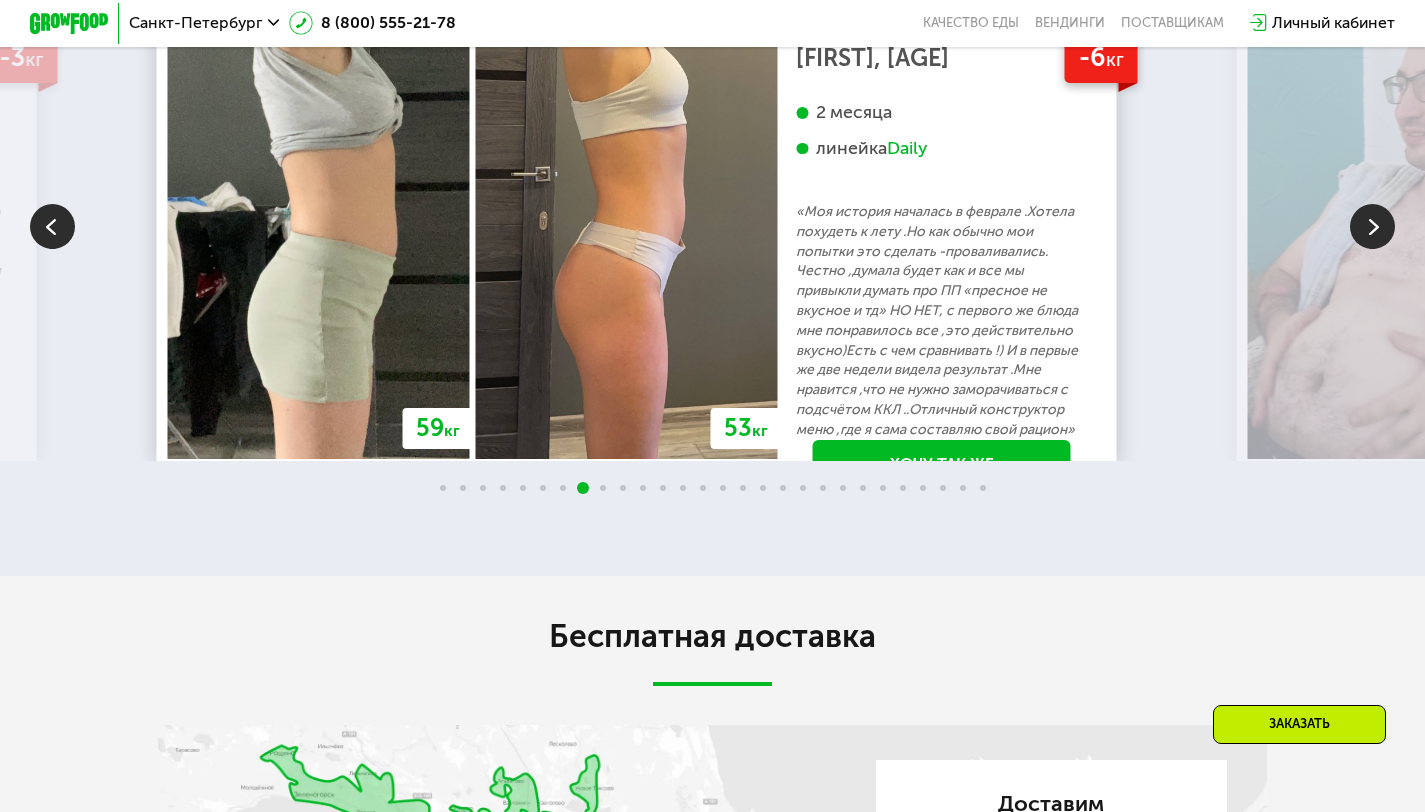 click at bounding box center [52, 226] 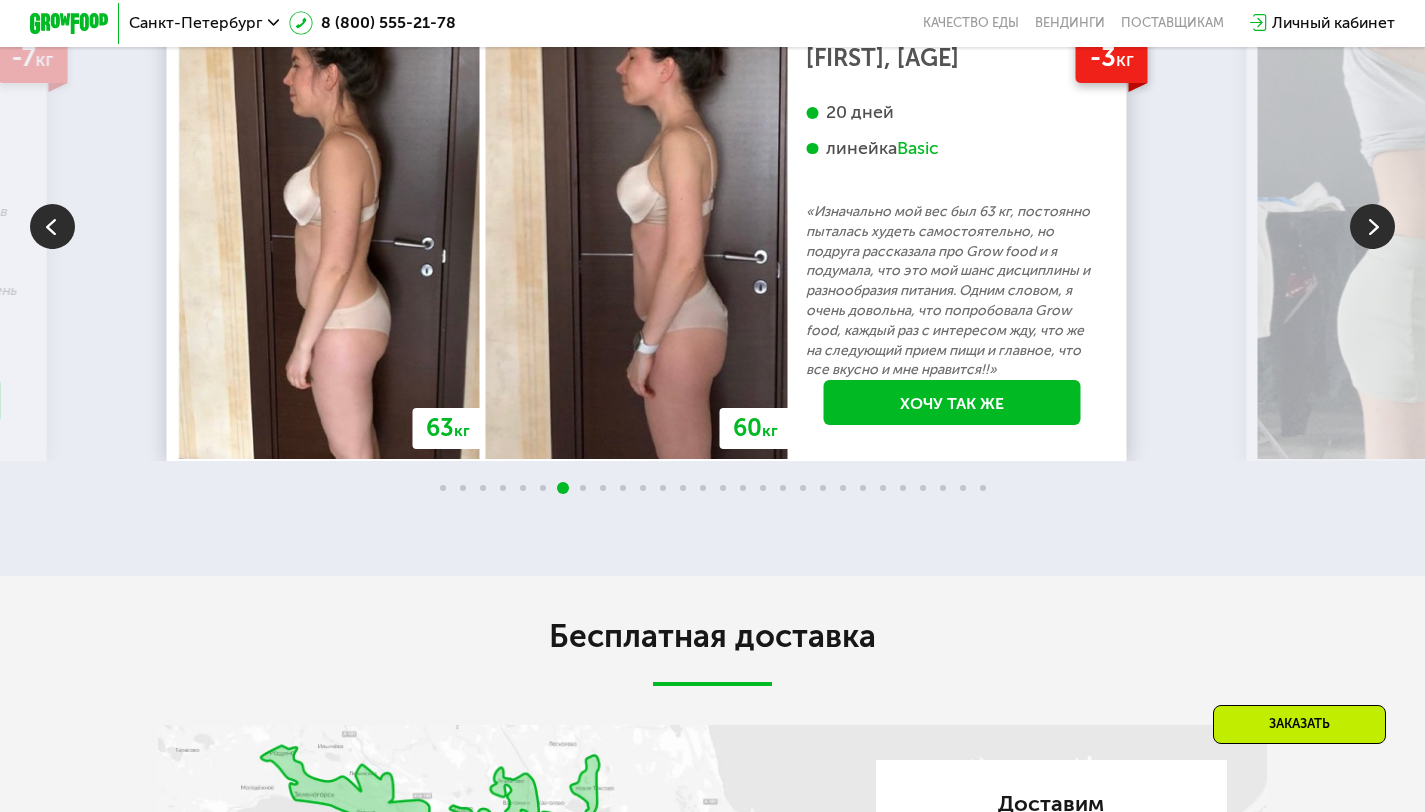 click at bounding box center (1372, 226) 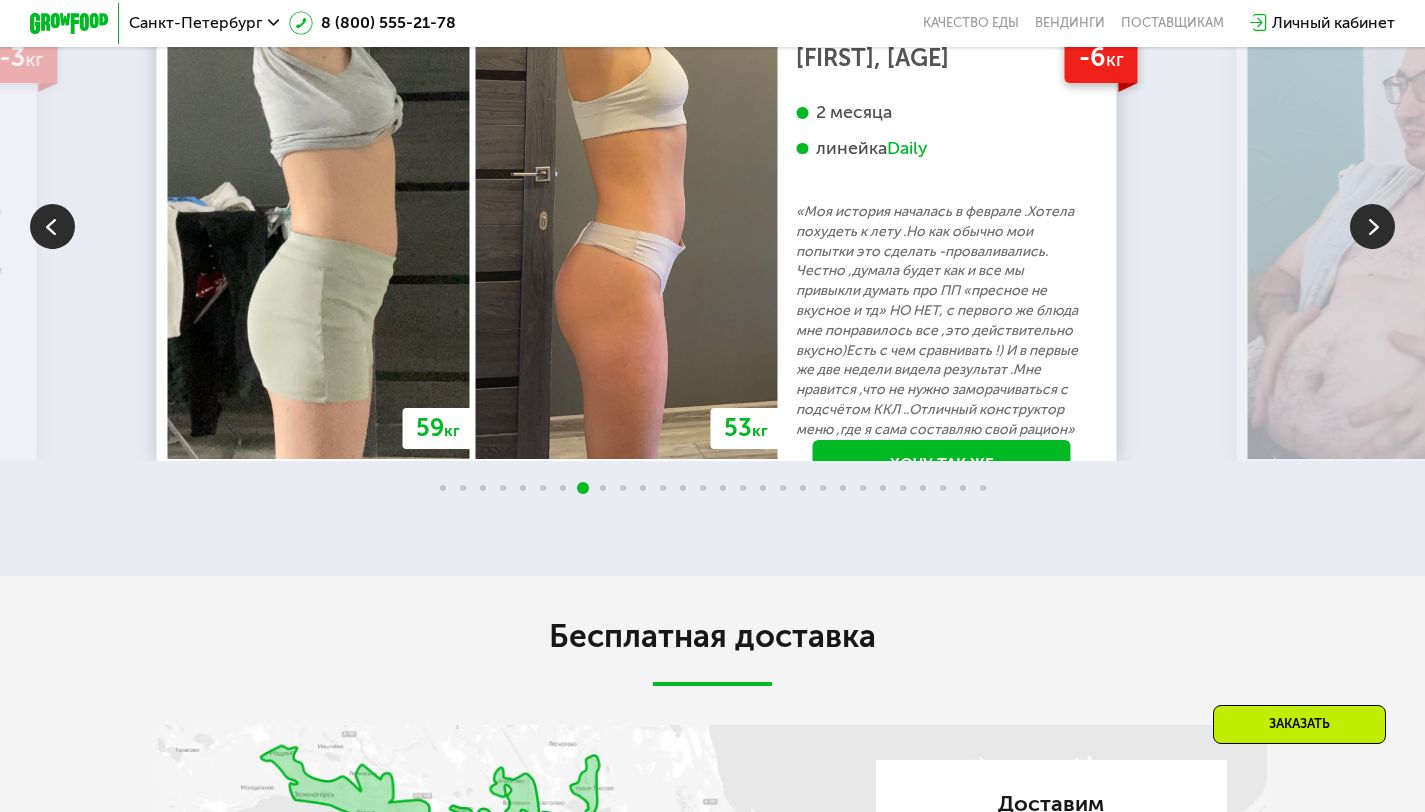 click at bounding box center [1372, 226] 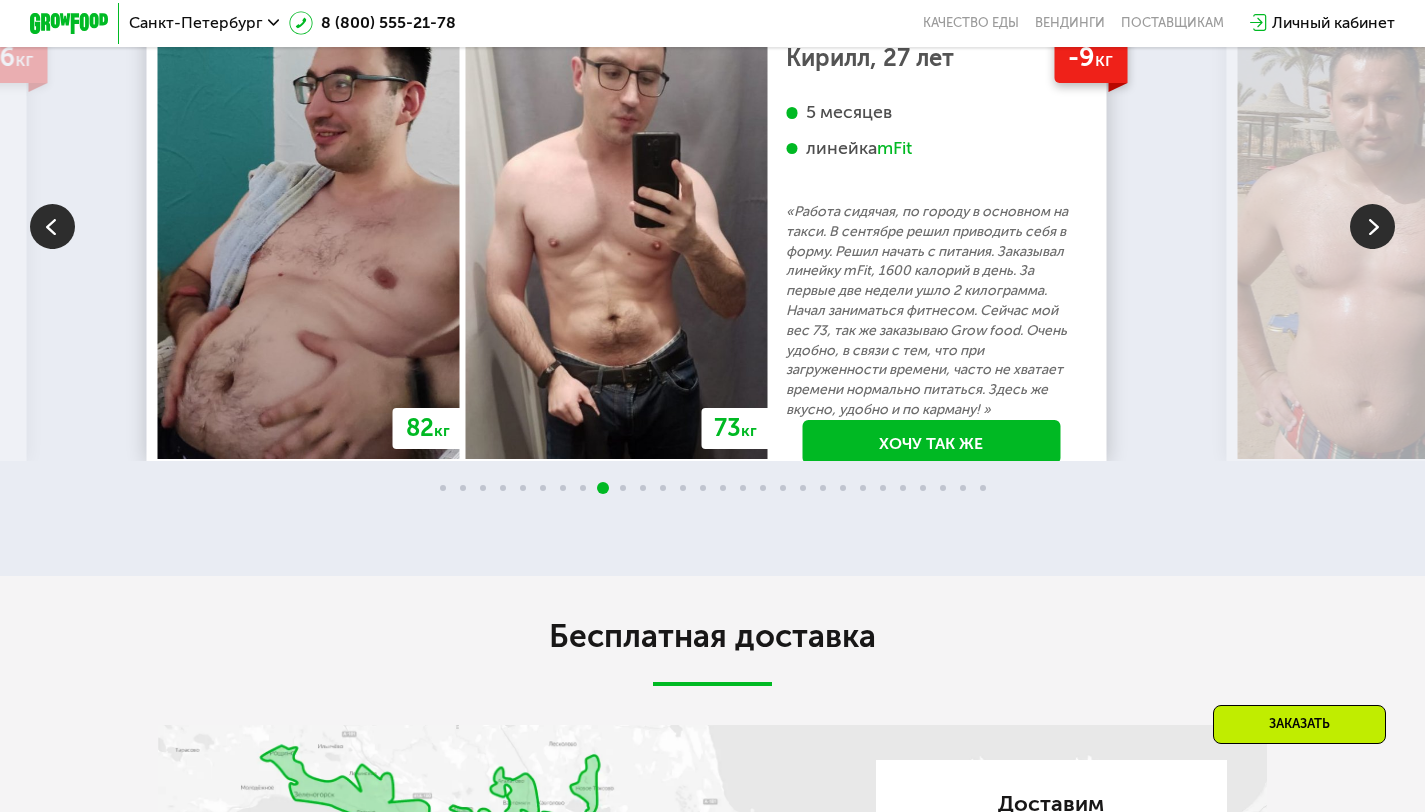 click at bounding box center [1372, 226] 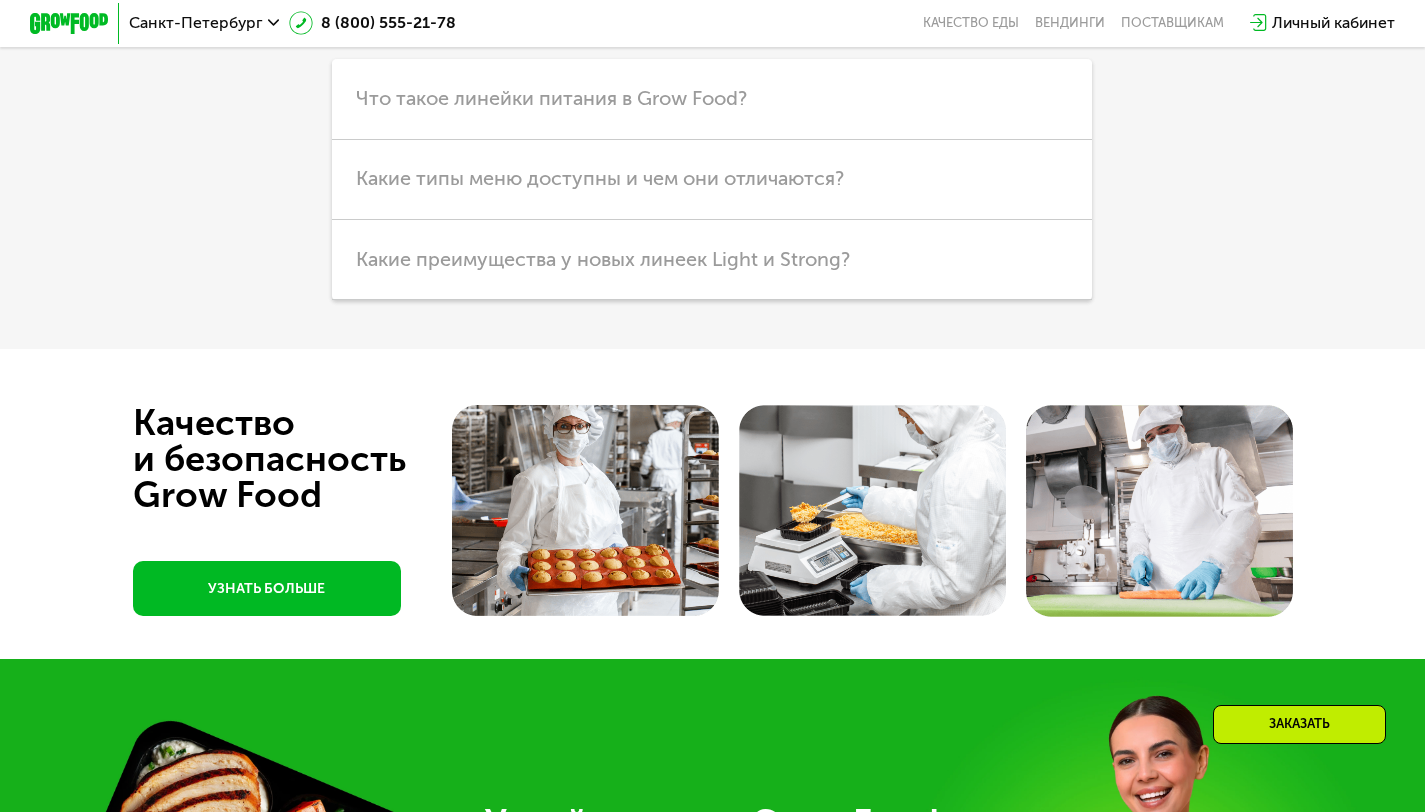 scroll, scrollTop: 5107, scrollLeft: 0, axis: vertical 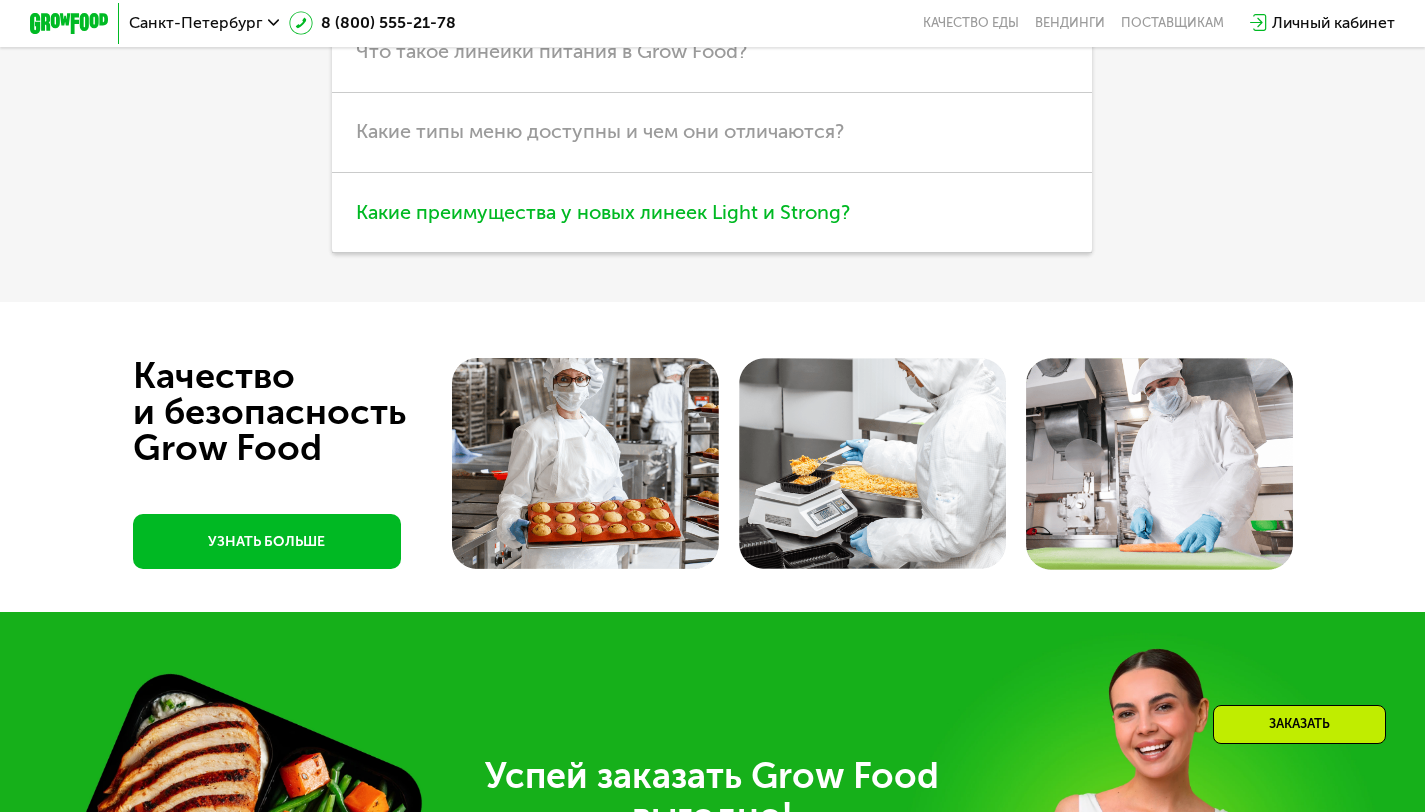 click on "Какие преимущества у новых линеек Light и Strong?" at bounding box center [603, 212] 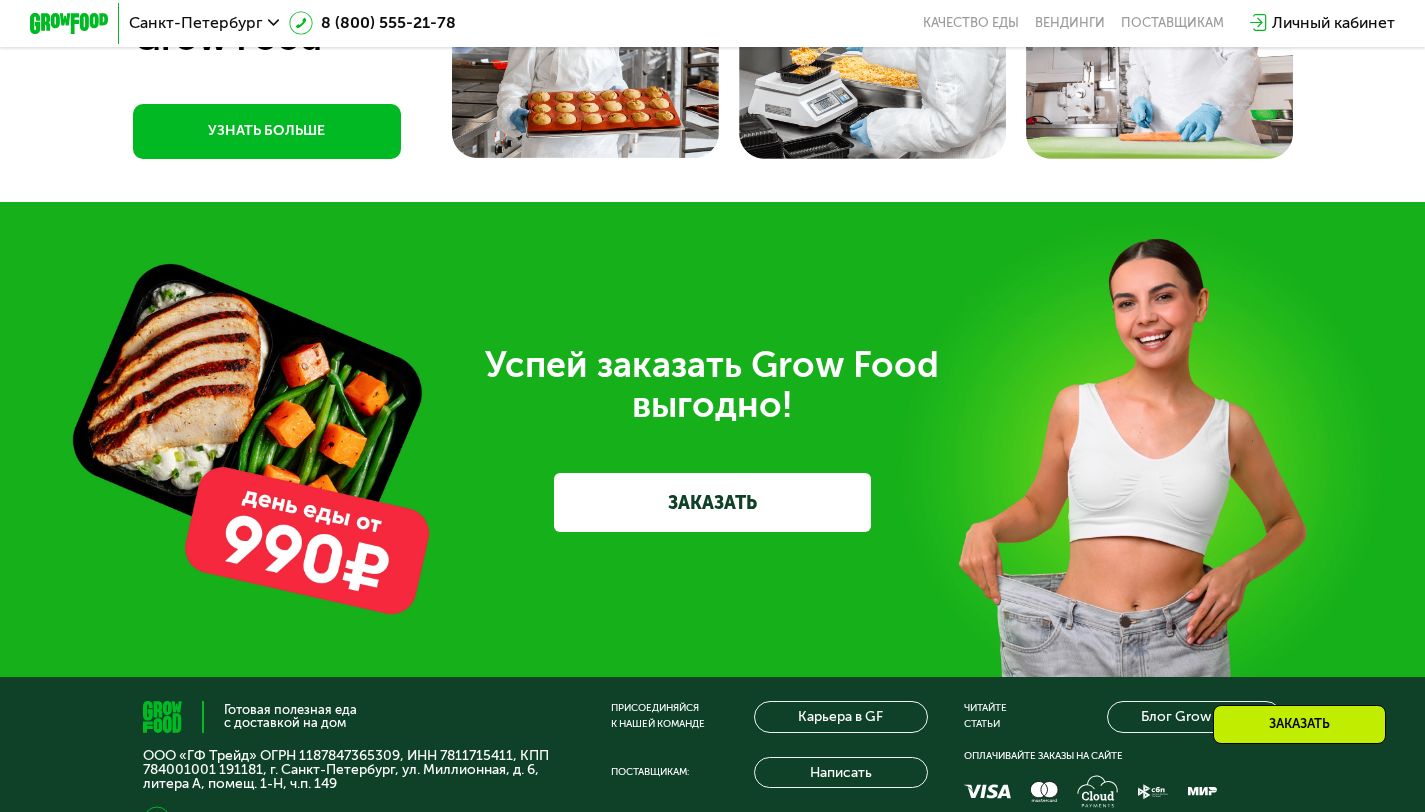 scroll, scrollTop: 6098, scrollLeft: 0, axis: vertical 